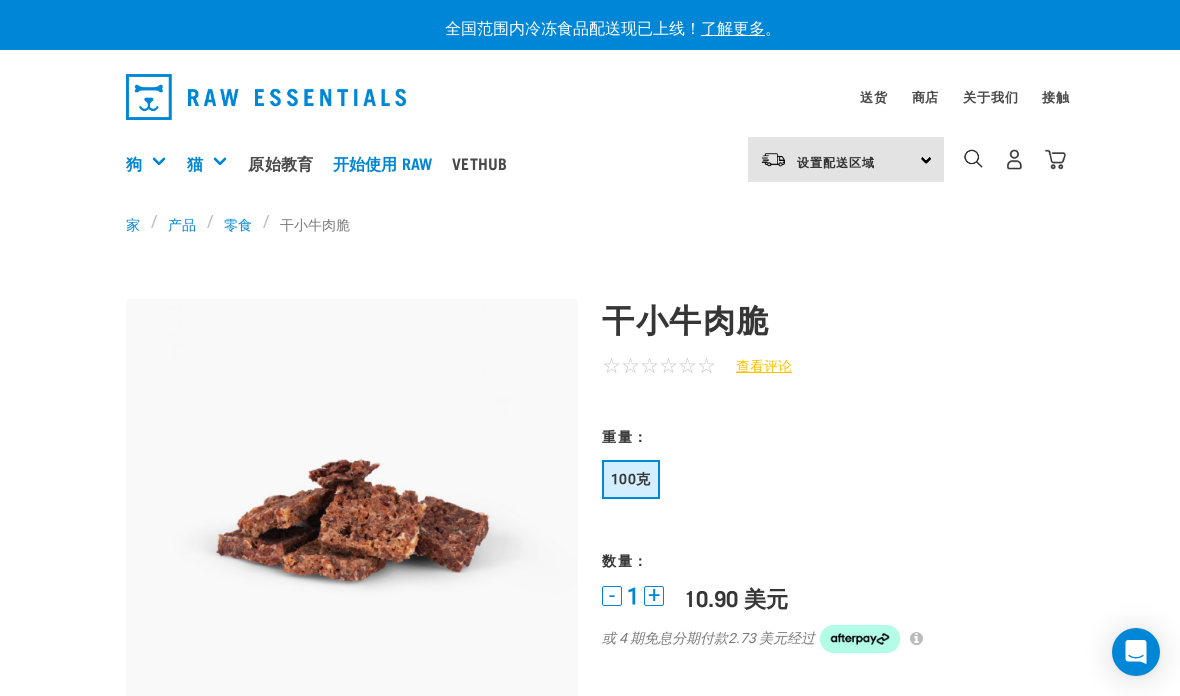 scroll, scrollTop: 124, scrollLeft: 0, axis: vertical 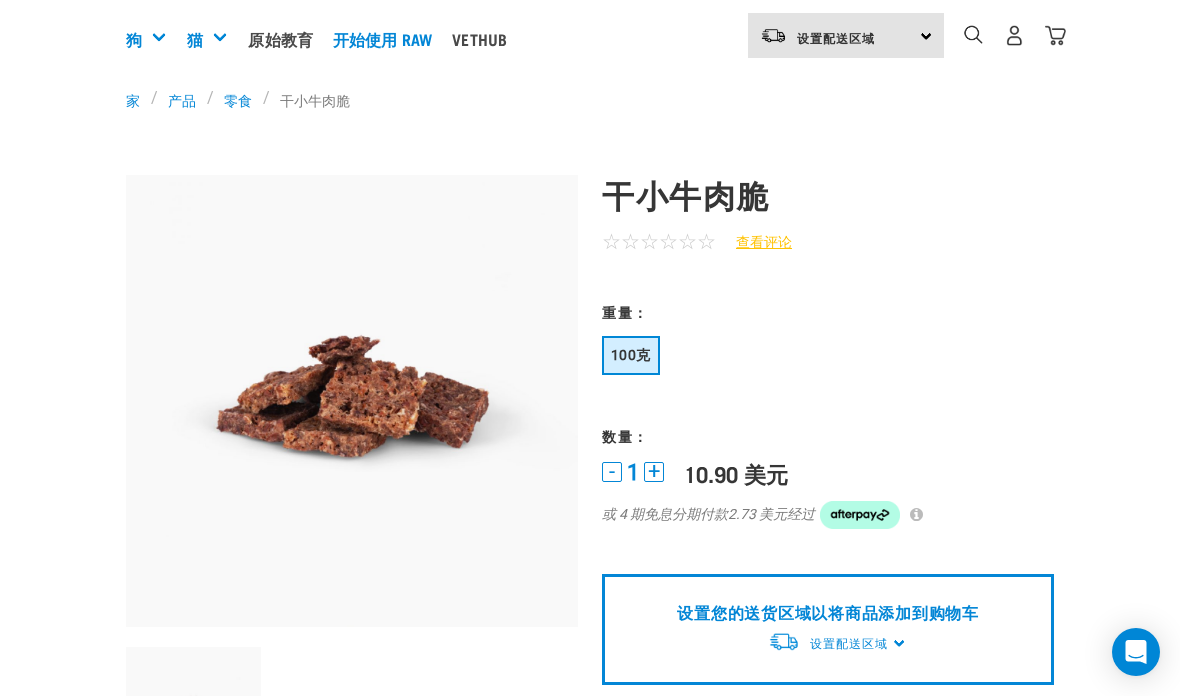 click on "零食" at bounding box center (238, 99) 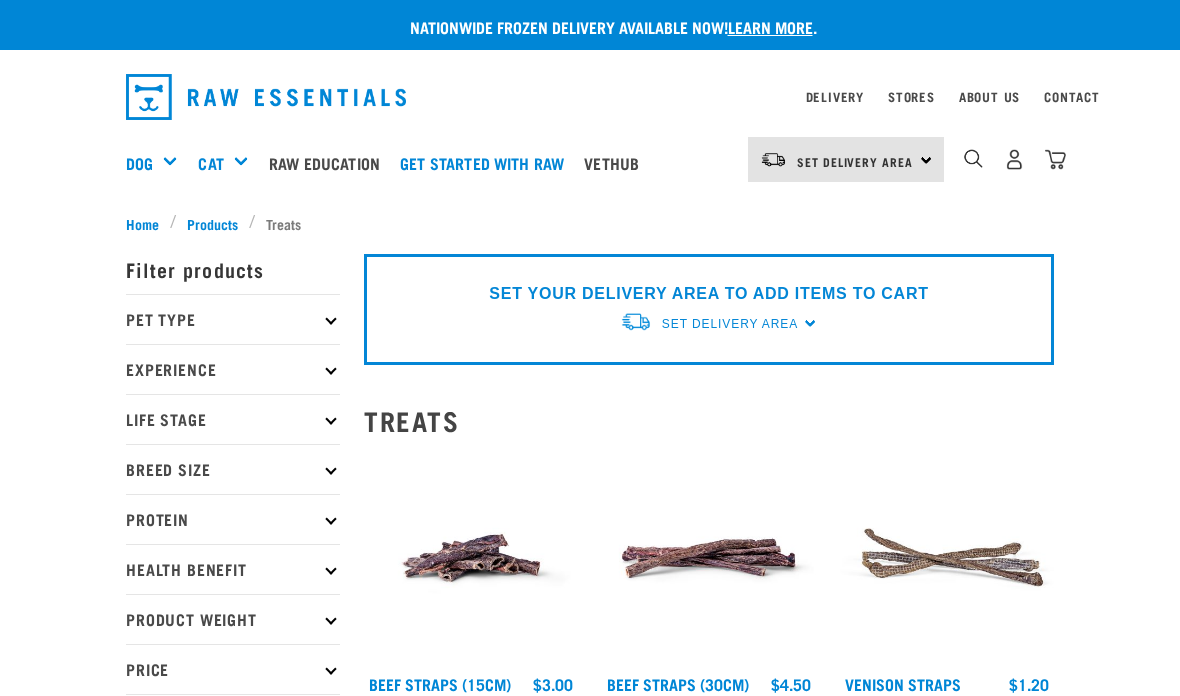 scroll, scrollTop: 0, scrollLeft: 0, axis: both 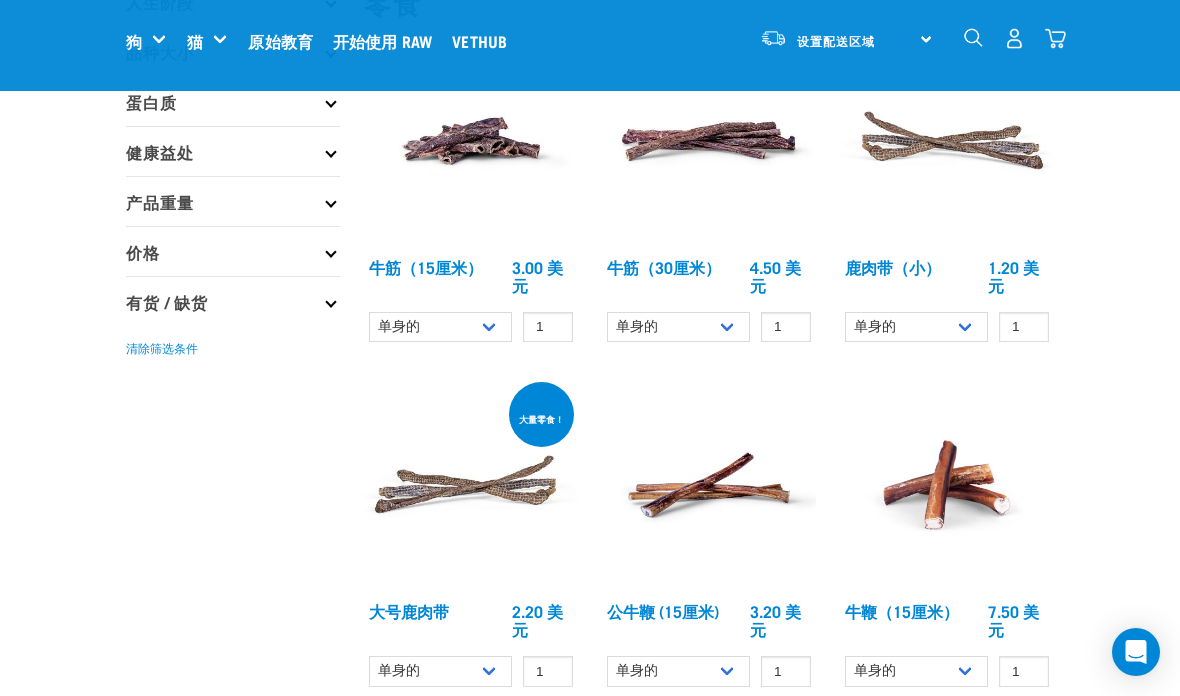 click at bounding box center [471, 485] 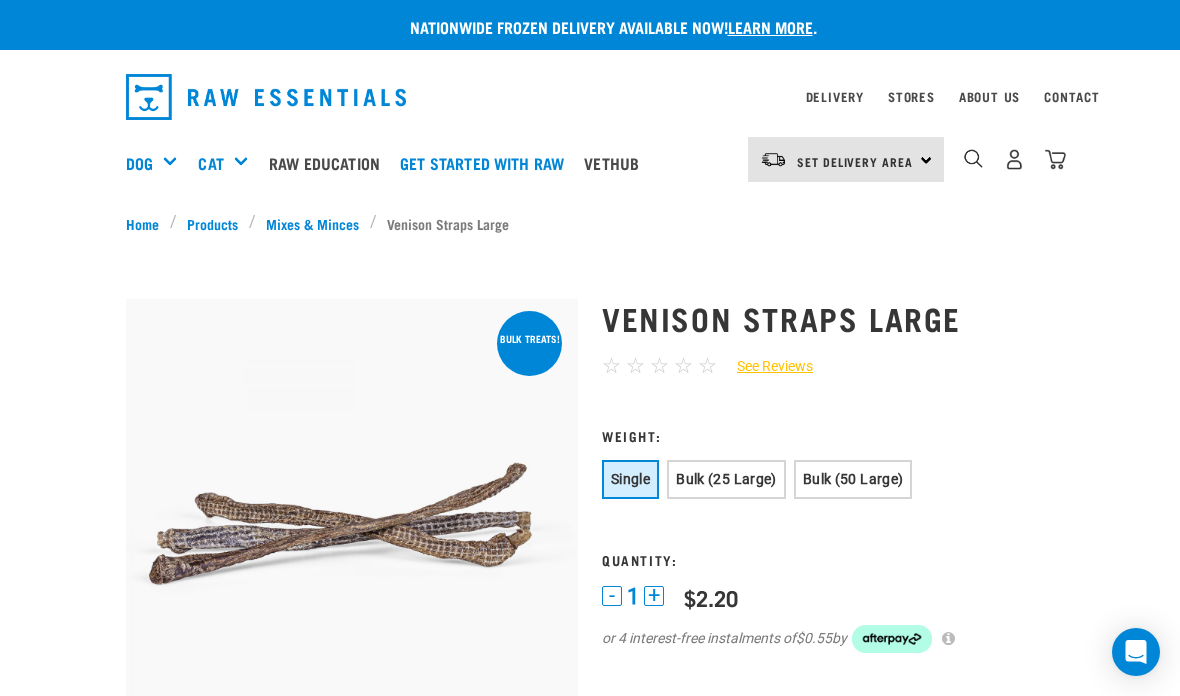 scroll, scrollTop: 0, scrollLeft: 0, axis: both 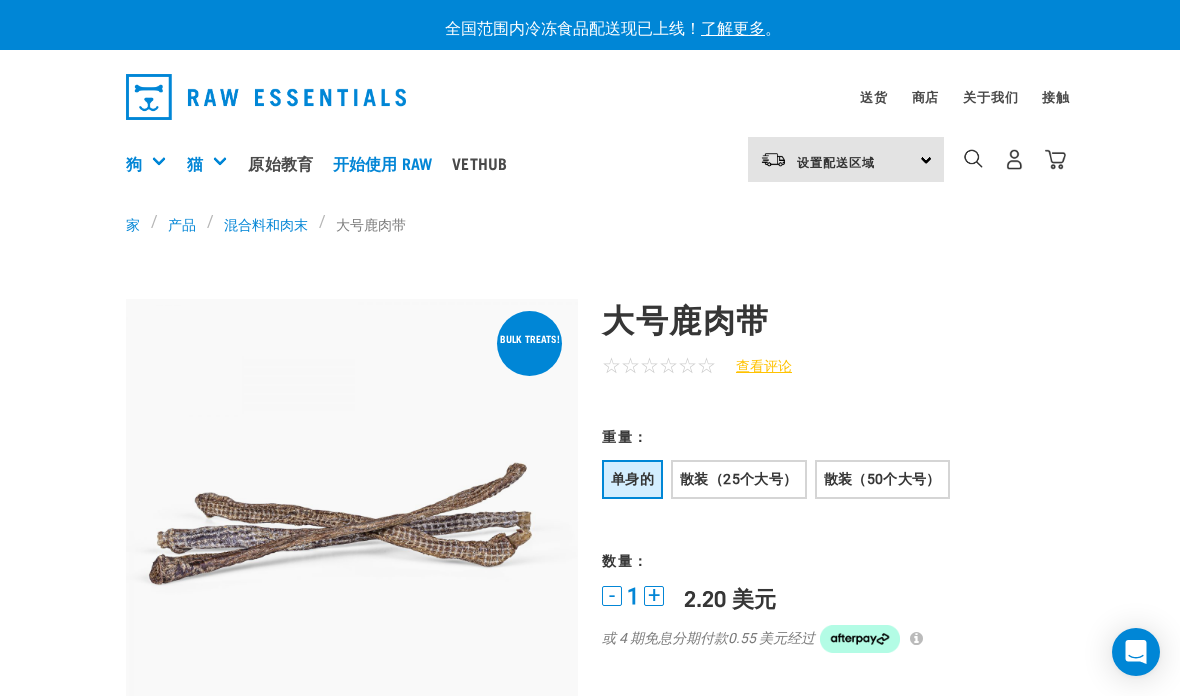 click on "散装（50个大号）" at bounding box center (882, 479) 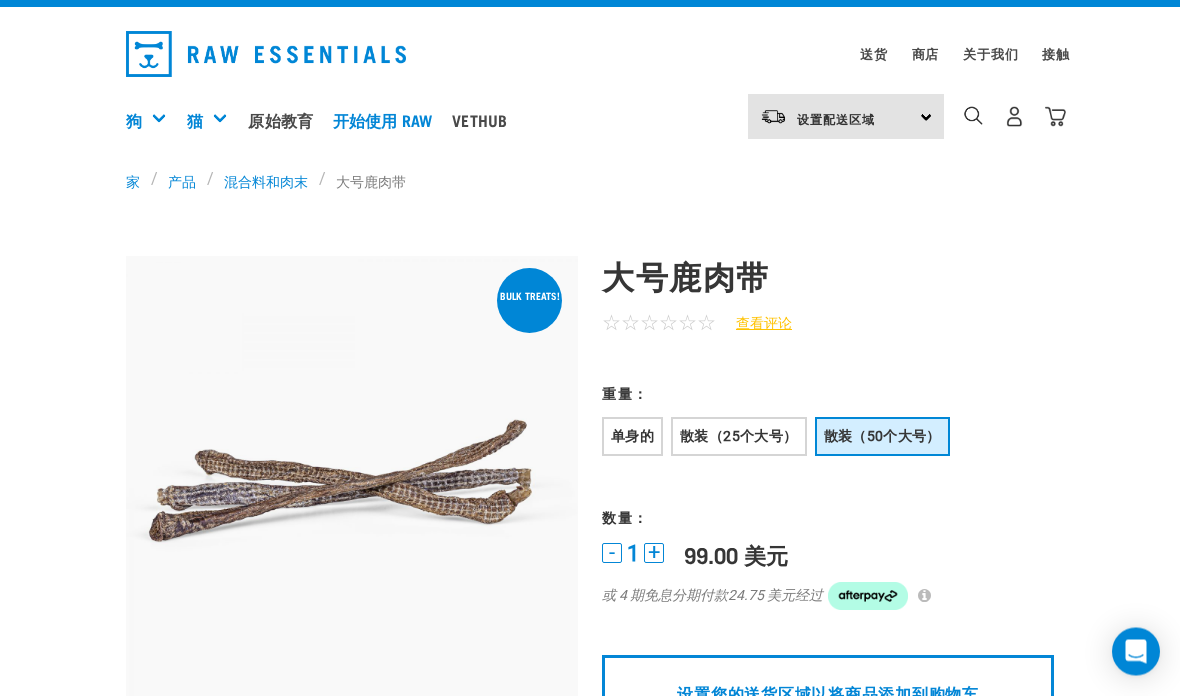 scroll, scrollTop: 43, scrollLeft: 0, axis: vertical 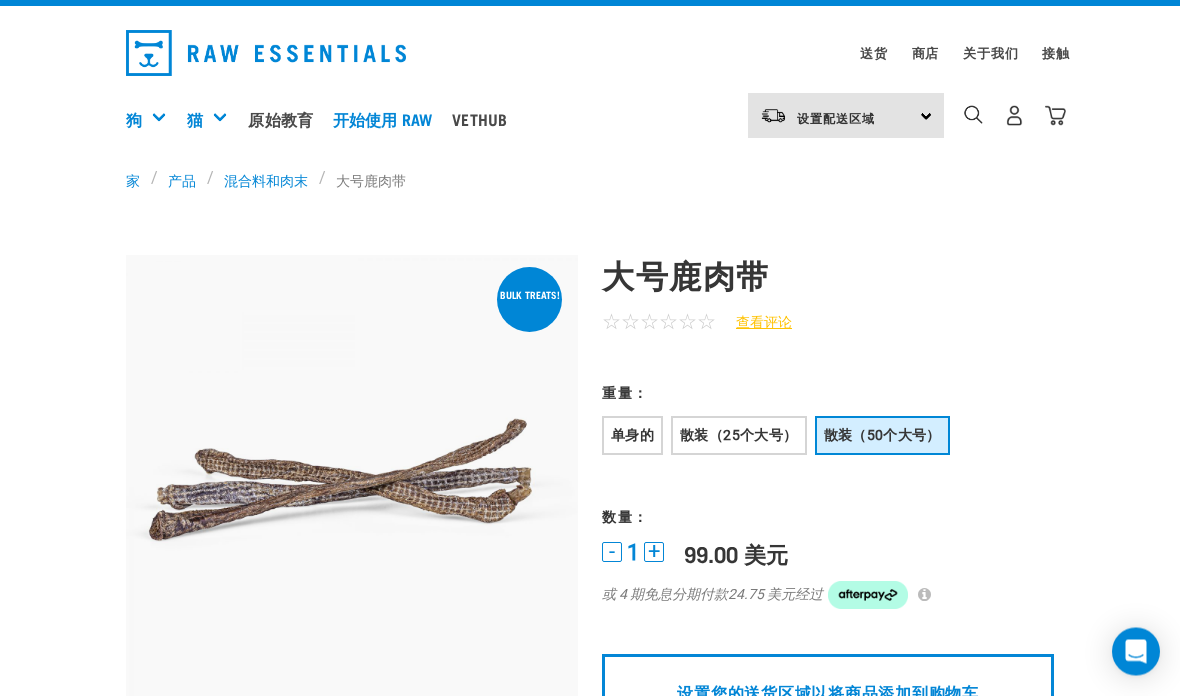 click on "散装（25个大号）" at bounding box center (738, 436) 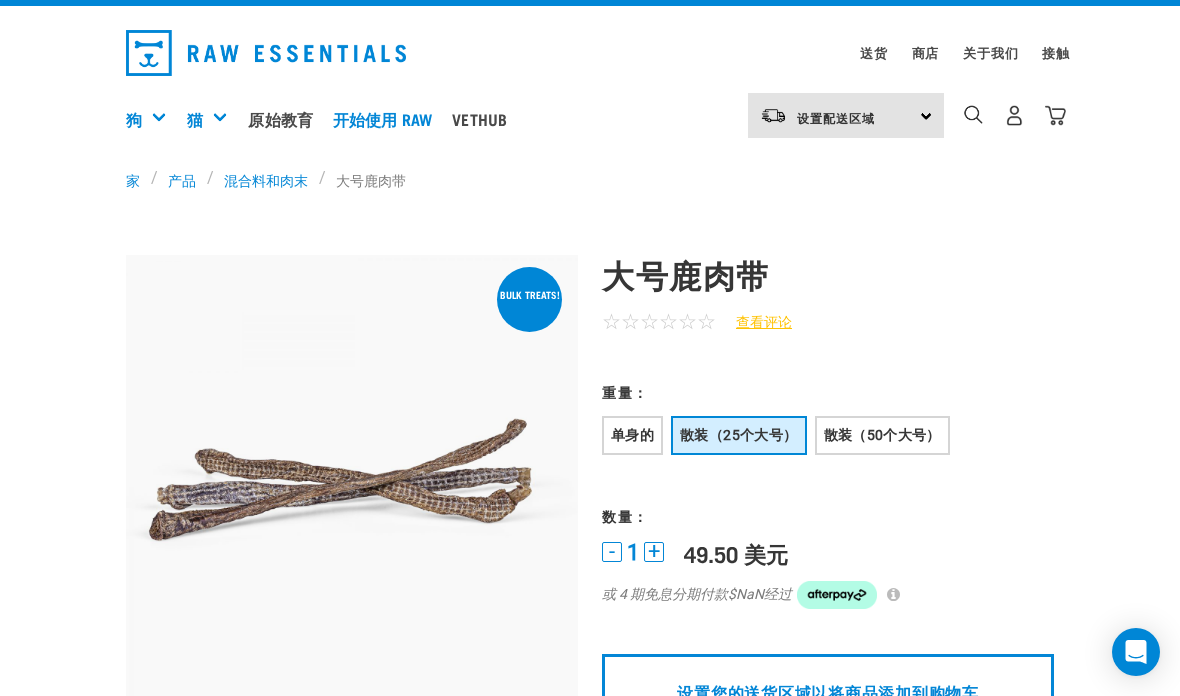 click on "散装（50个大号）" at bounding box center [882, 435] 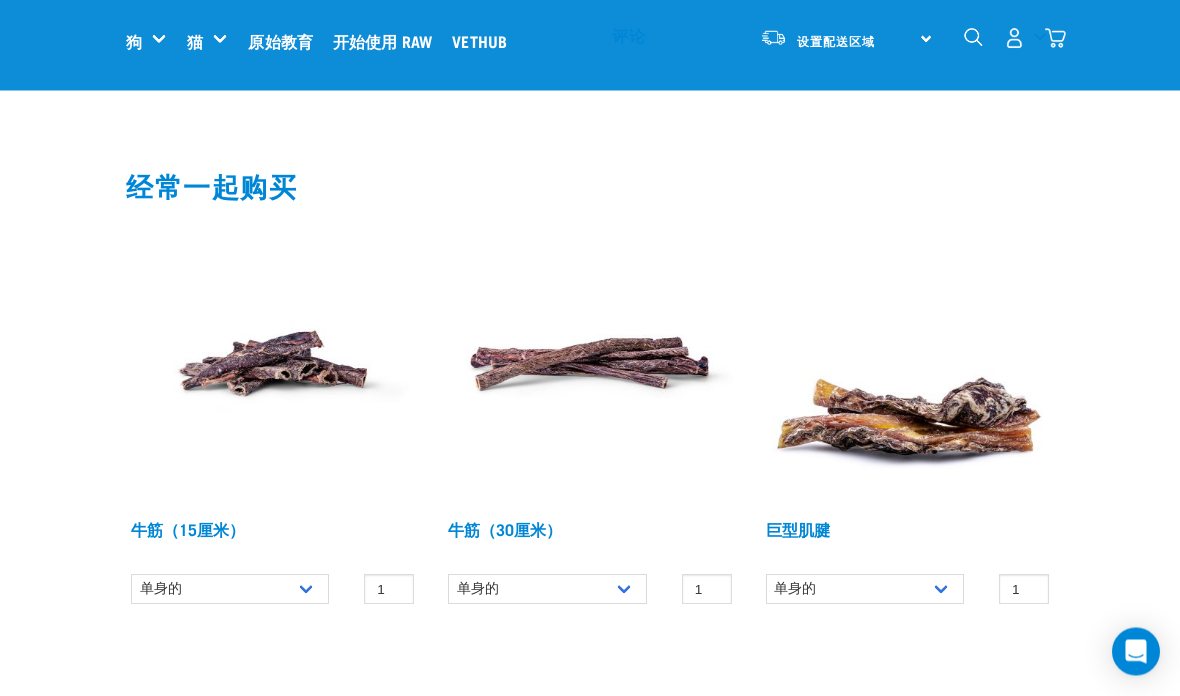 scroll, scrollTop: 1034, scrollLeft: 0, axis: vertical 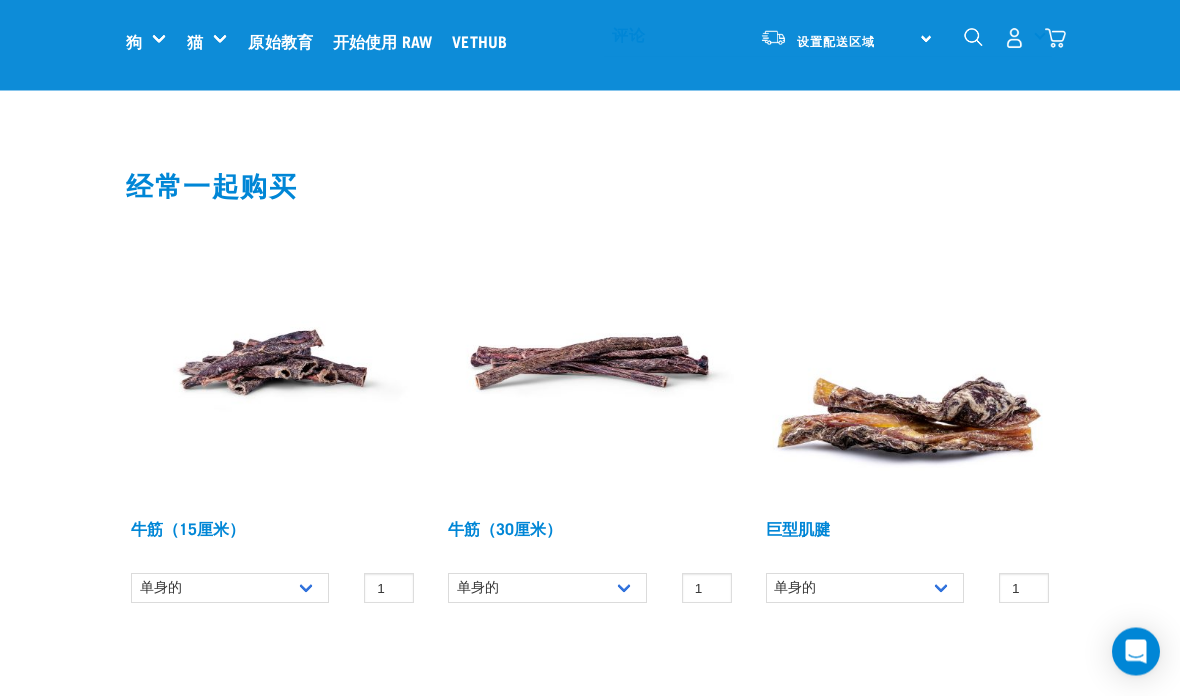 click at bounding box center [272, 363] 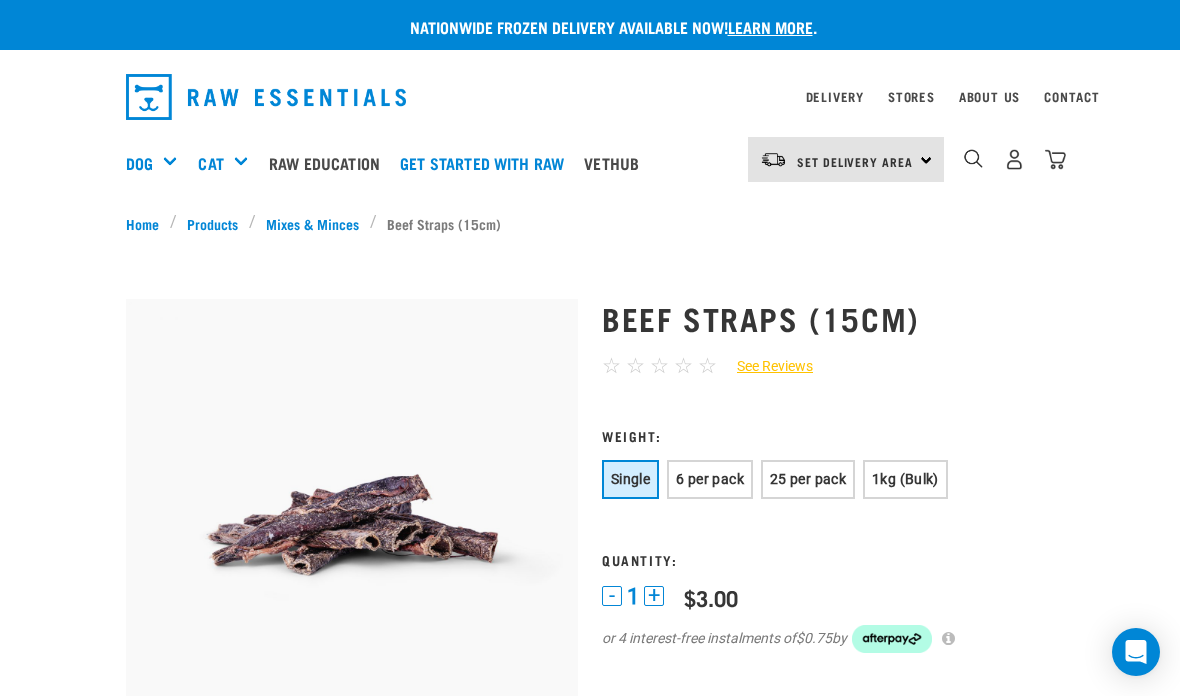 scroll, scrollTop: 0, scrollLeft: 0, axis: both 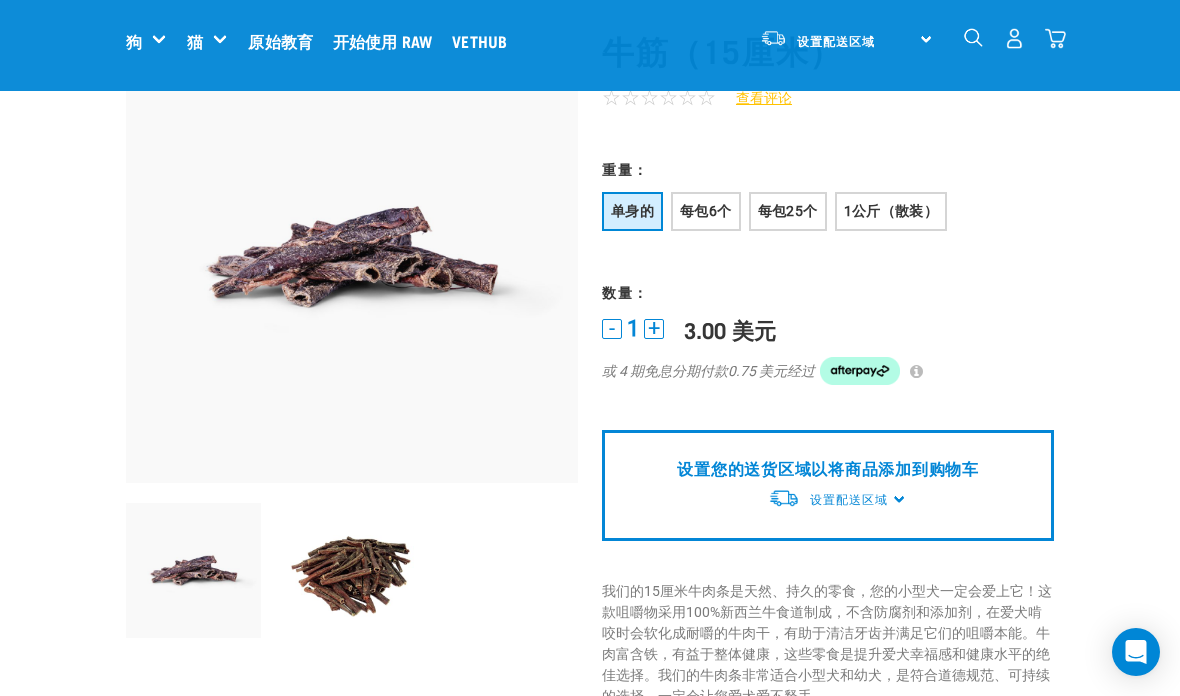 click on "1公斤（散装）" at bounding box center (891, 211) 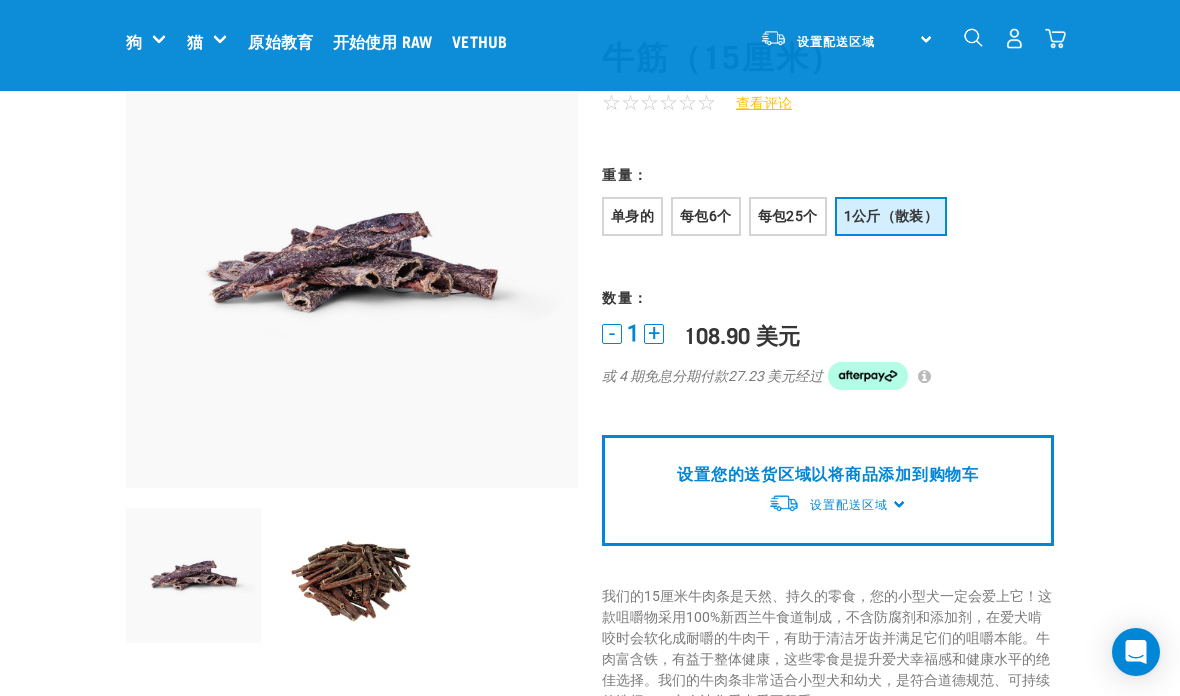 scroll, scrollTop: 0, scrollLeft: 0, axis: both 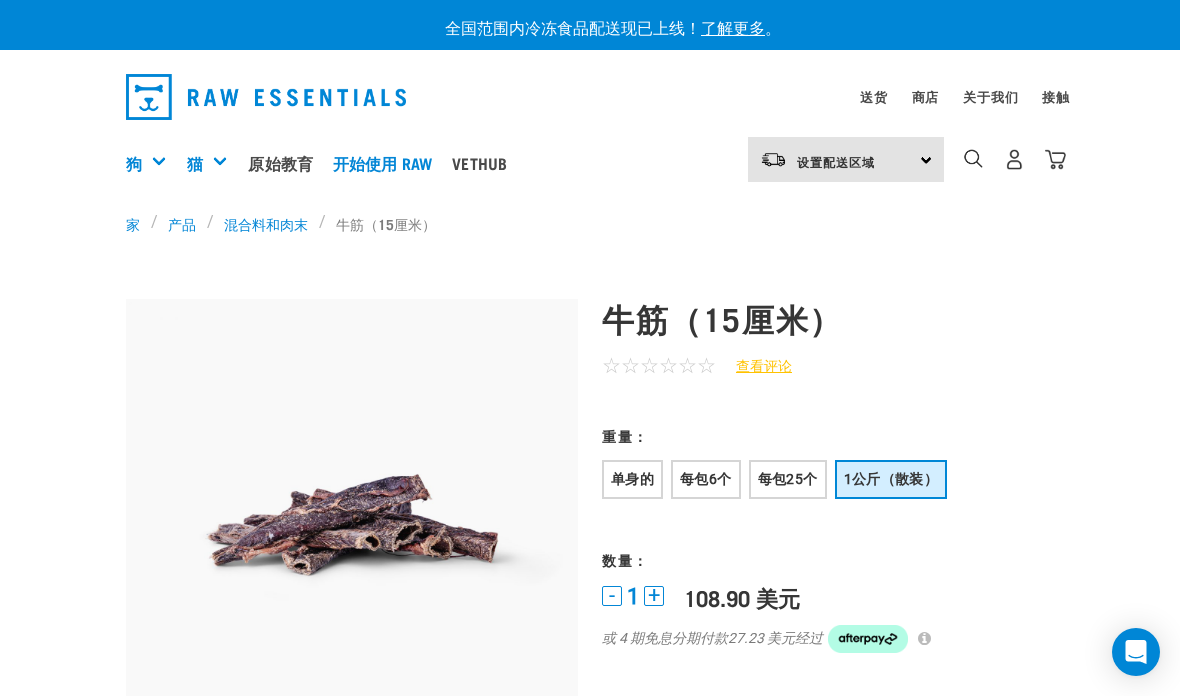 click on "混合料和肉末" at bounding box center [266, 223] 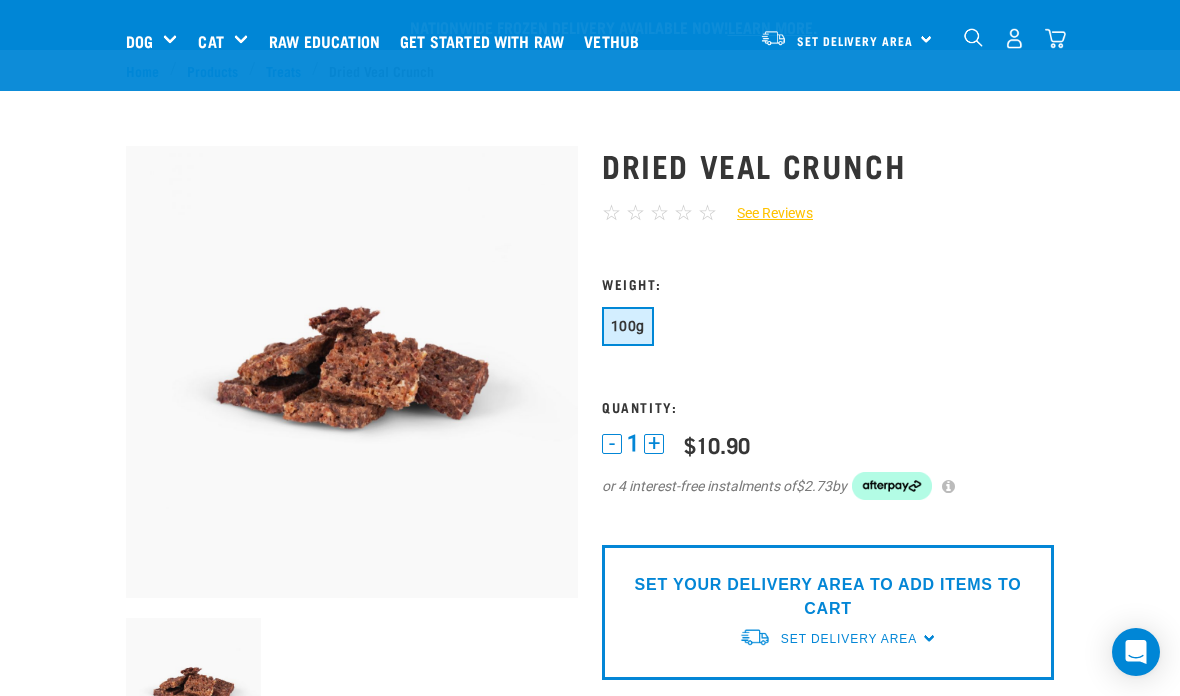 scroll, scrollTop: 124, scrollLeft: 0, axis: vertical 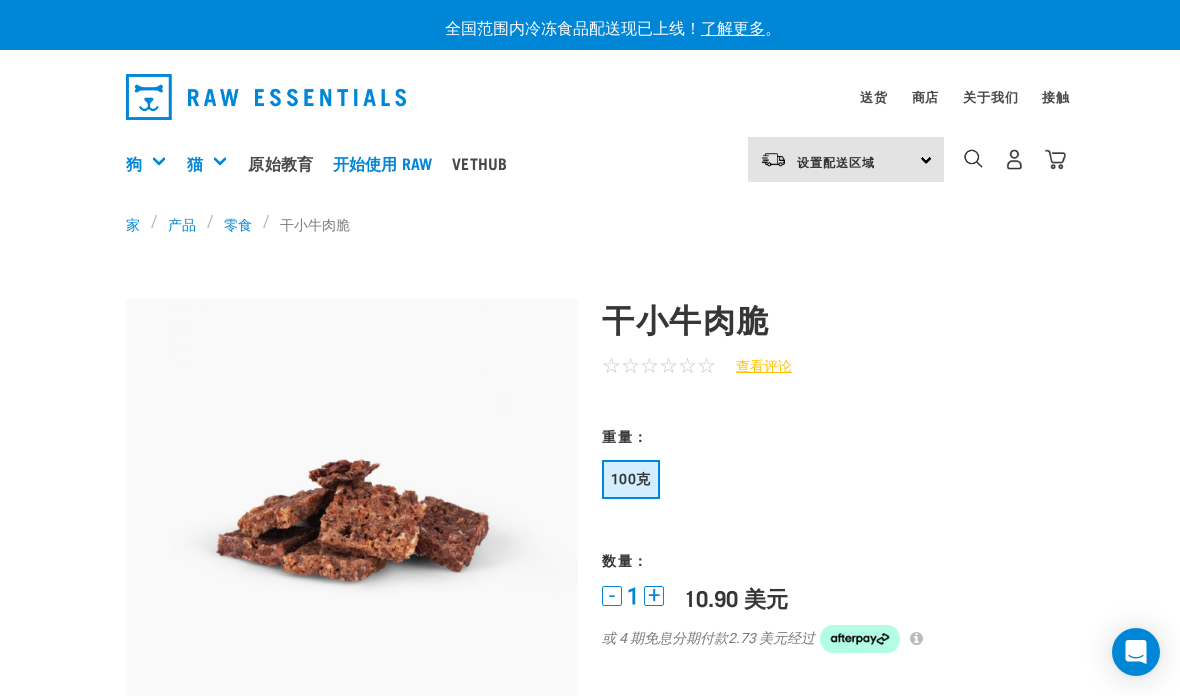 click on "零食" at bounding box center (238, 223) 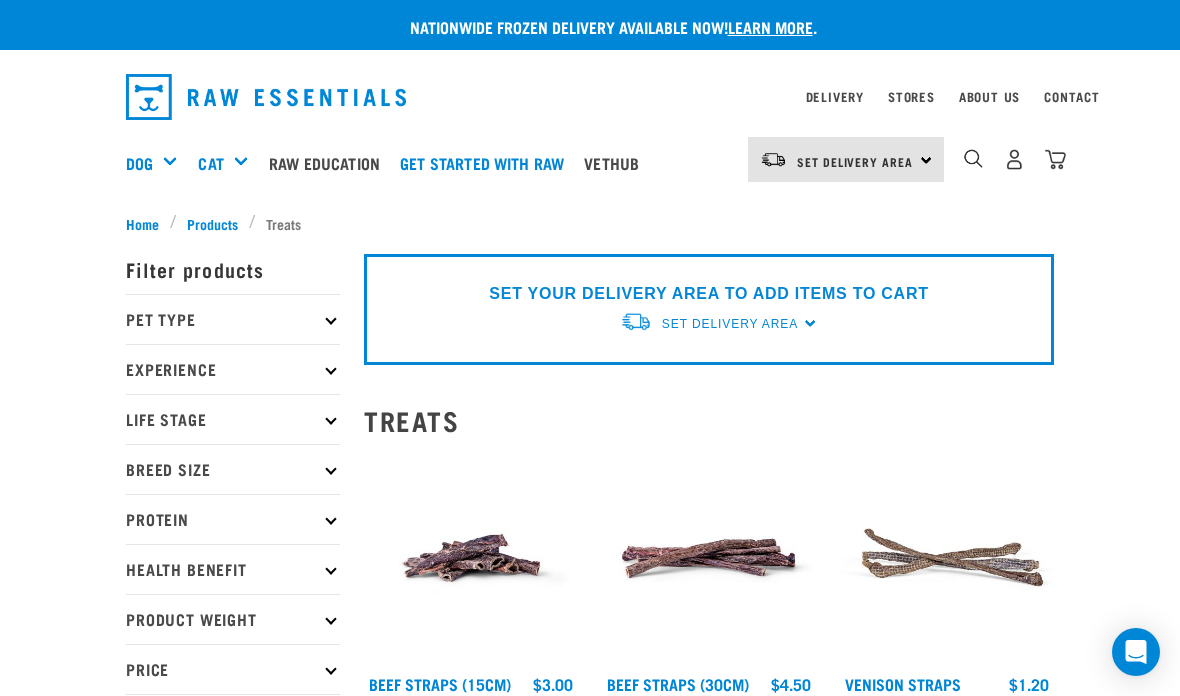 scroll, scrollTop: 0, scrollLeft: 0, axis: both 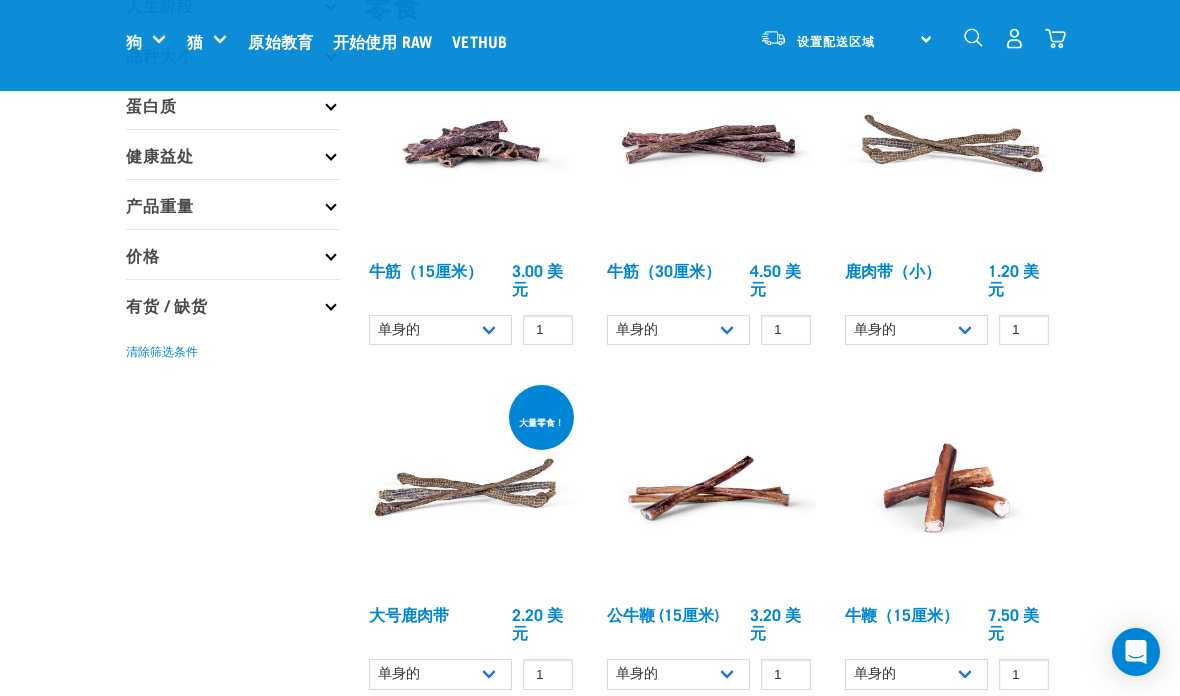 click on "鹿肉带（小）" at bounding box center (893, 269) 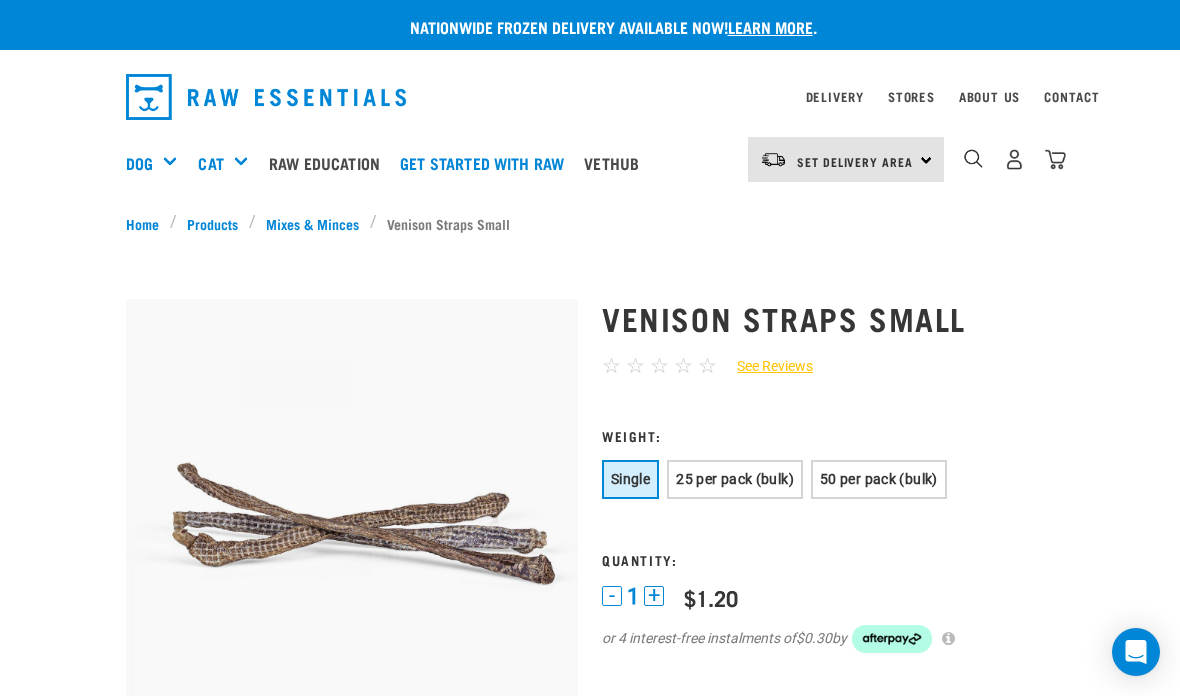scroll, scrollTop: 0, scrollLeft: 0, axis: both 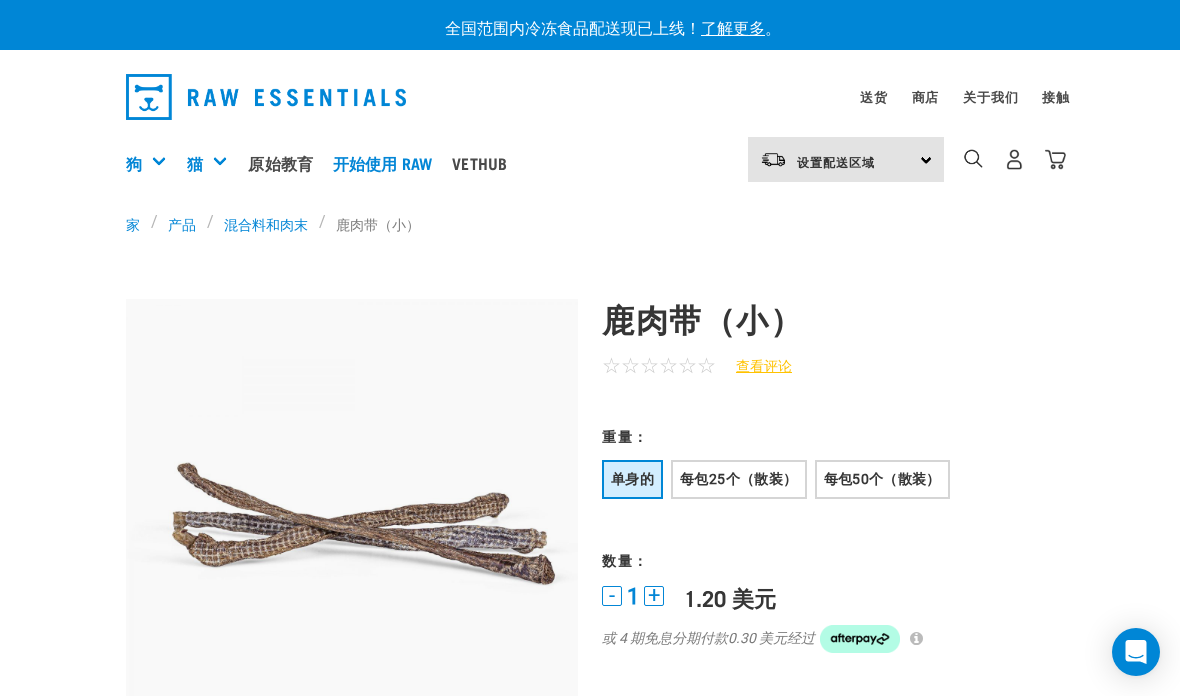 click on "每包50个（散装）" at bounding box center (882, 479) 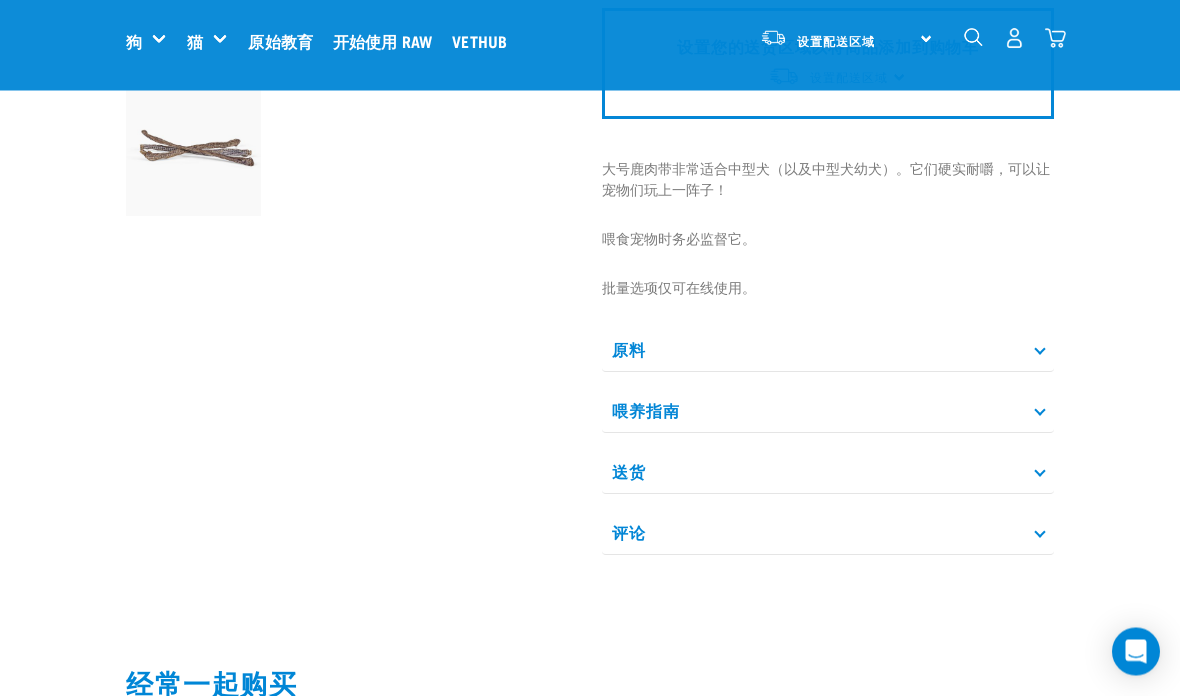 scroll, scrollTop: 545, scrollLeft: 0, axis: vertical 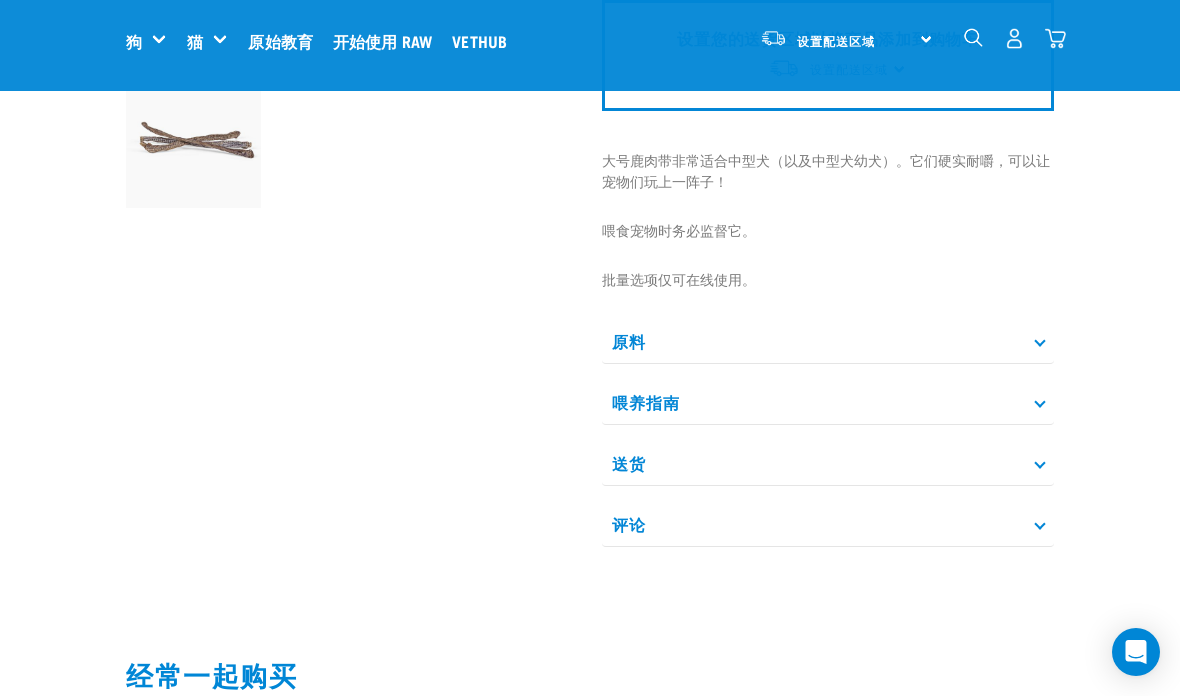 click on "原料" at bounding box center (828, 341) 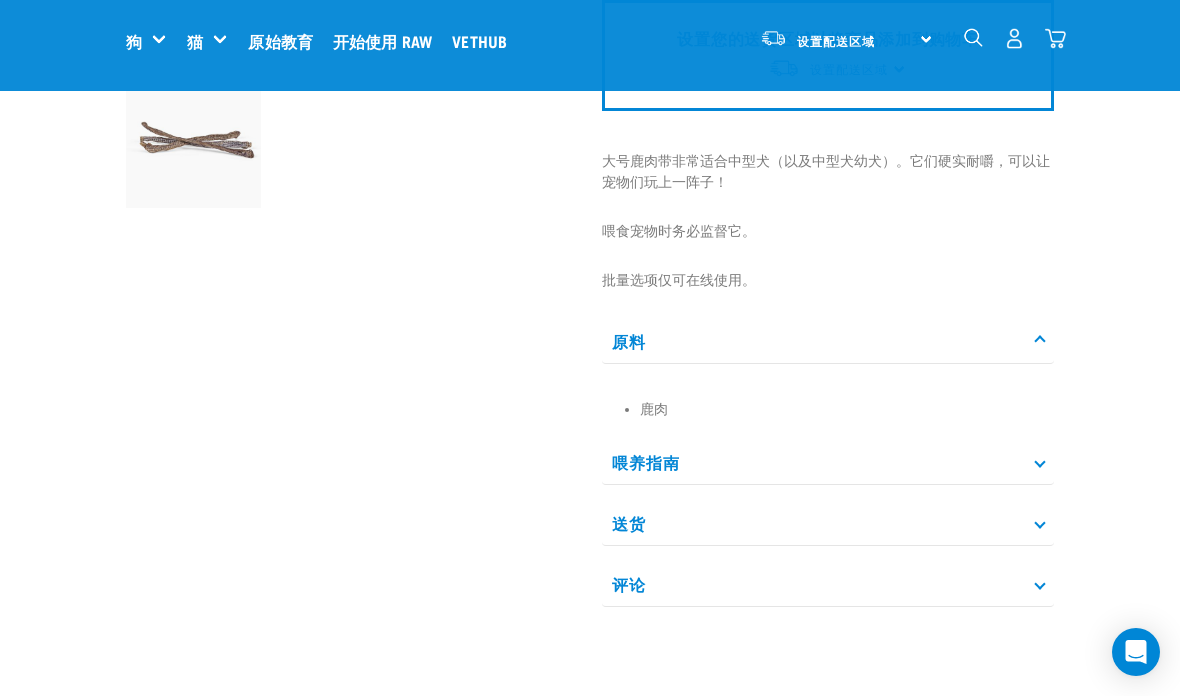 click on "喂养指南" at bounding box center (828, 462) 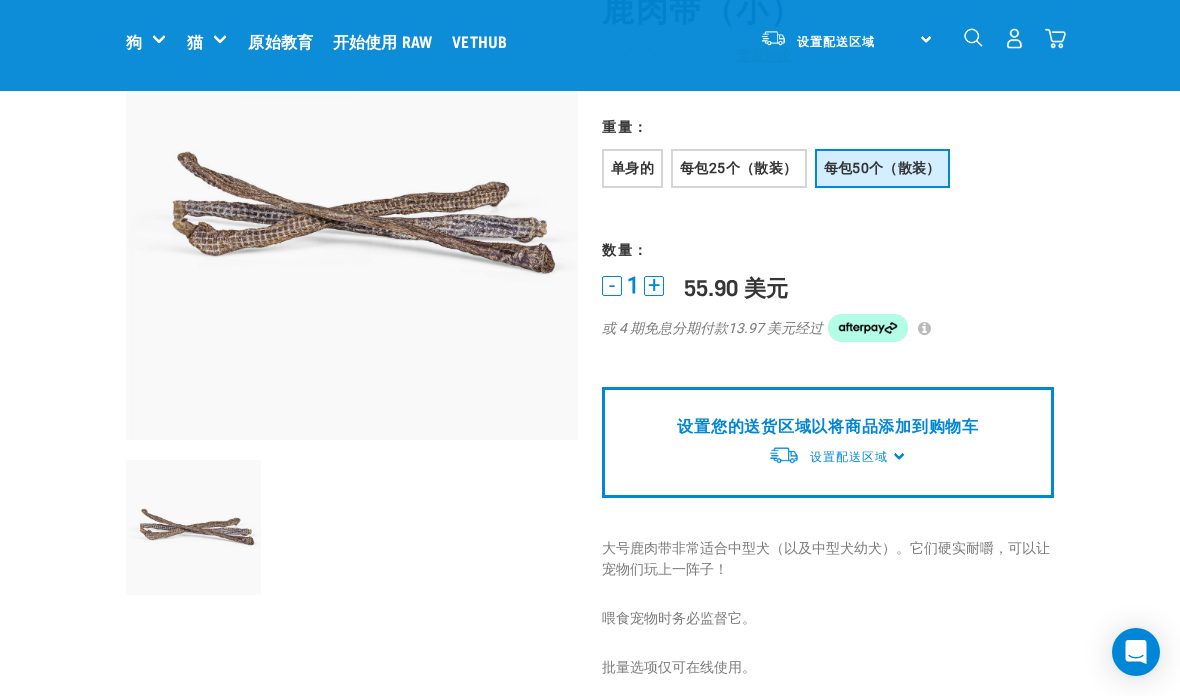 scroll, scrollTop: 156, scrollLeft: 0, axis: vertical 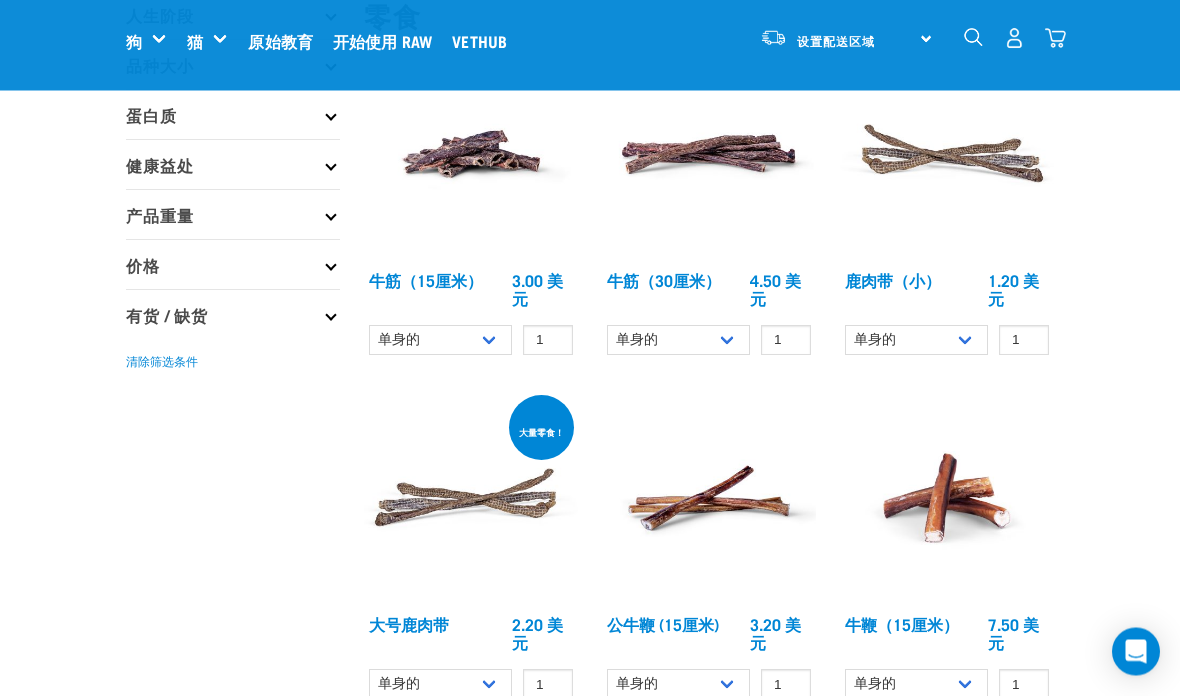 click at bounding box center (947, 155) 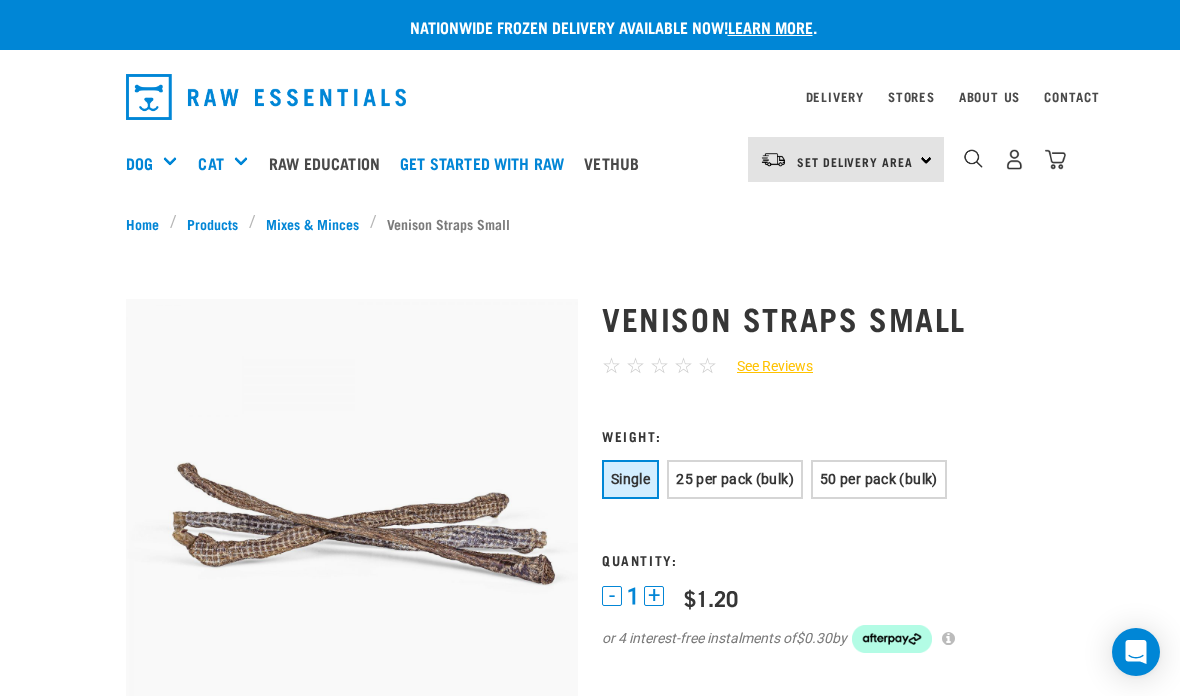 scroll, scrollTop: 0, scrollLeft: 0, axis: both 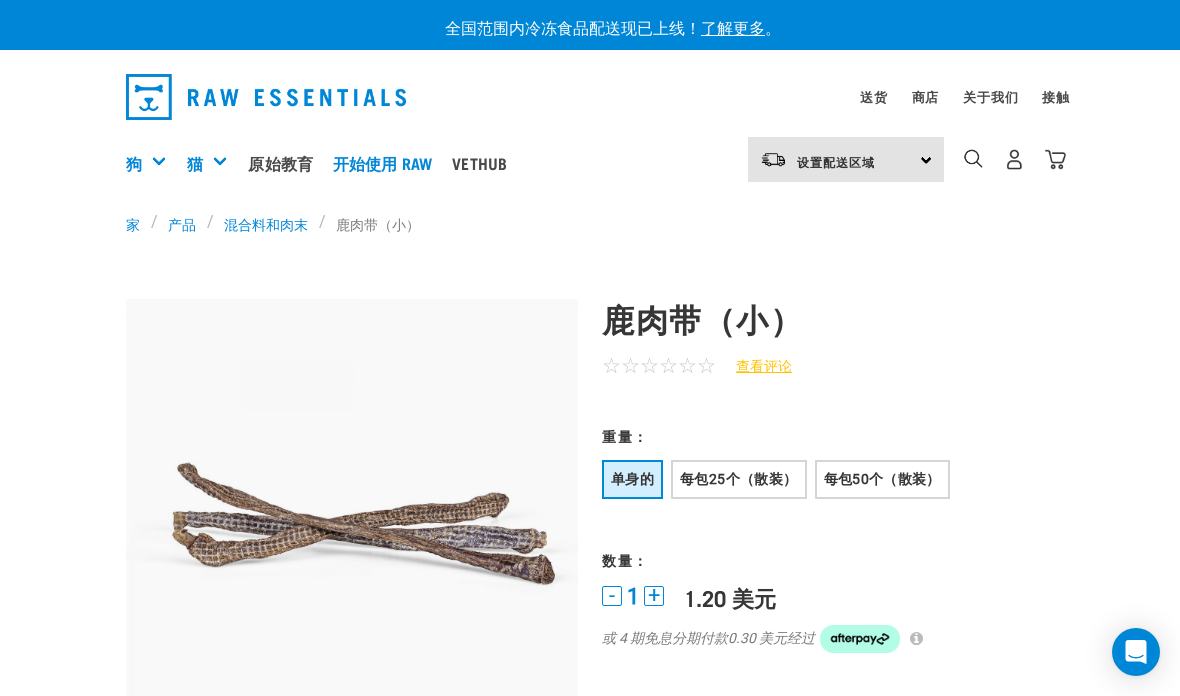 click on "每包50个（散装）" at bounding box center (882, 479) 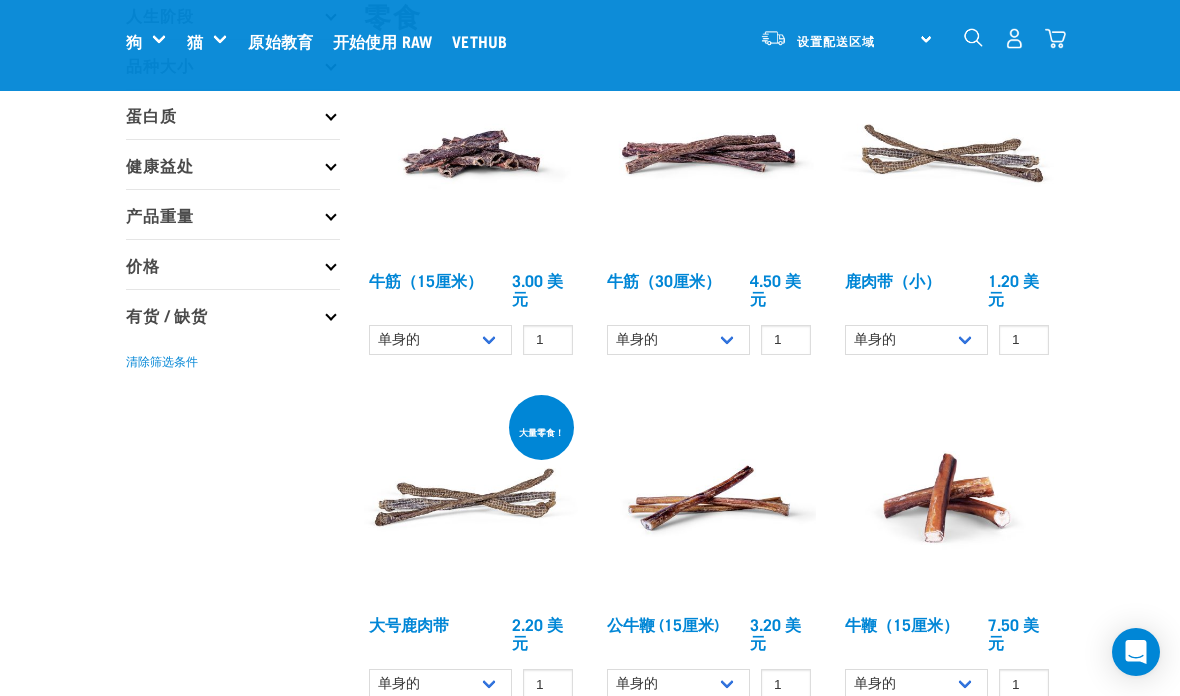 scroll, scrollTop: 252, scrollLeft: 0, axis: vertical 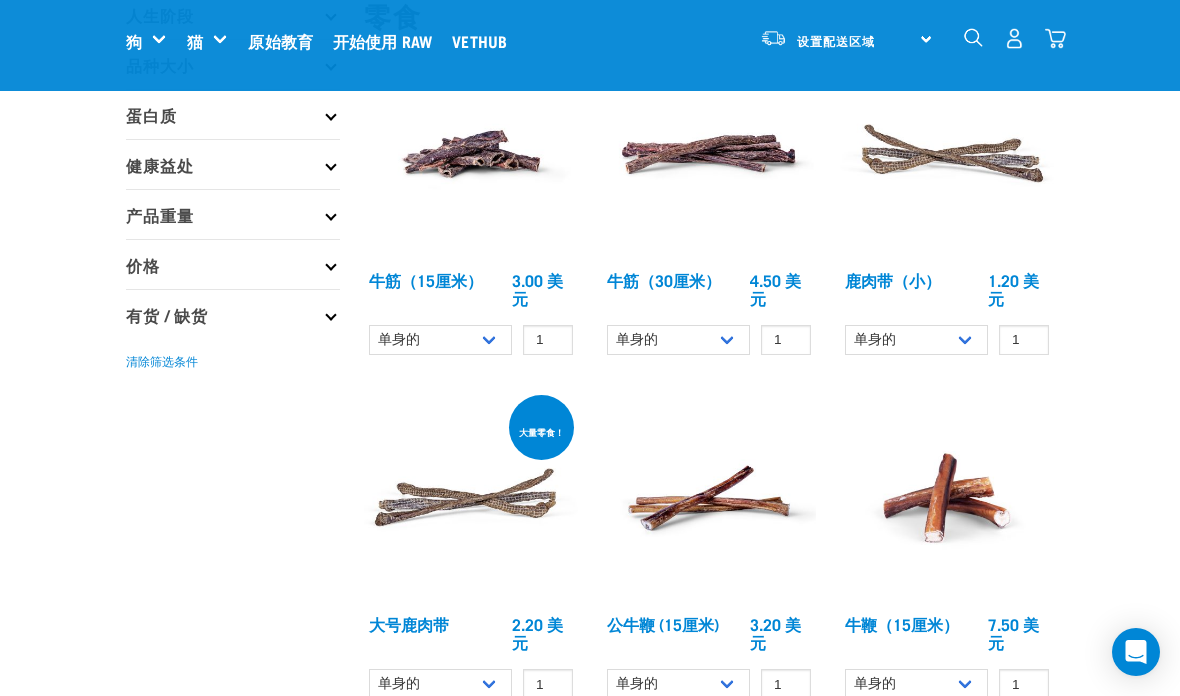 click on "大号鹿肉带" at bounding box center (409, 623) 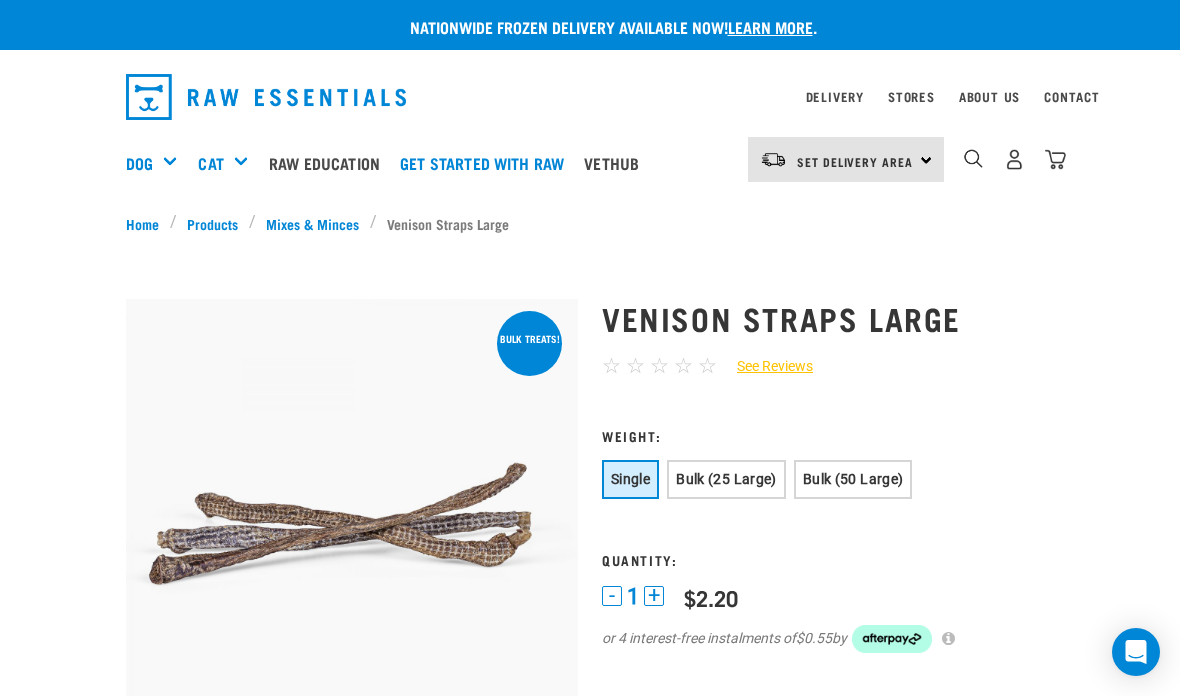 scroll, scrollTop: 0, scrollLeft: 0, axis: both 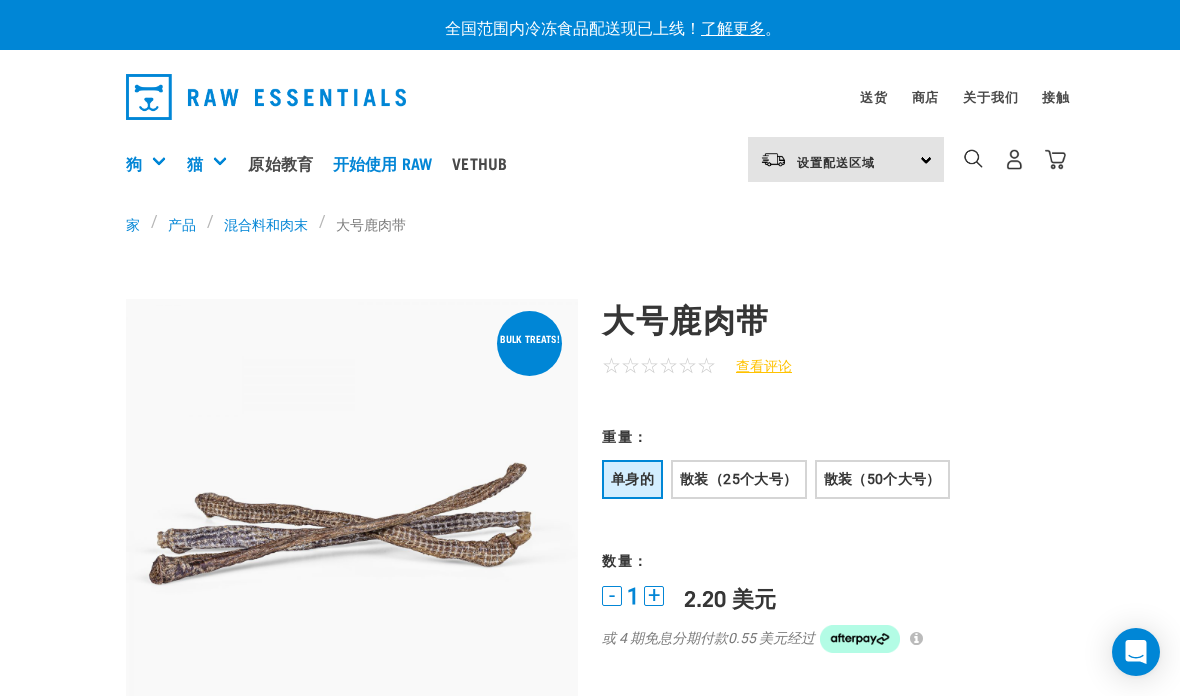 click on "散装（50个大号）" at bounding box center [882, 479] 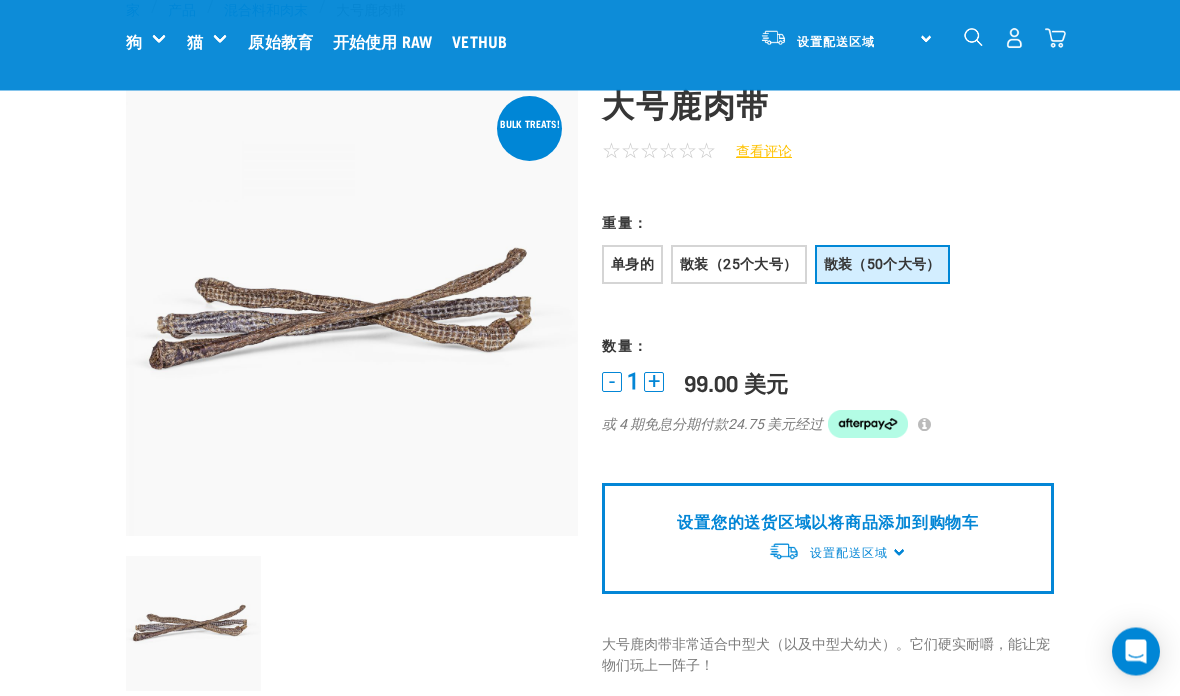 scroll, scrollTop: 34, scrollLeft: 0, axis: vertical 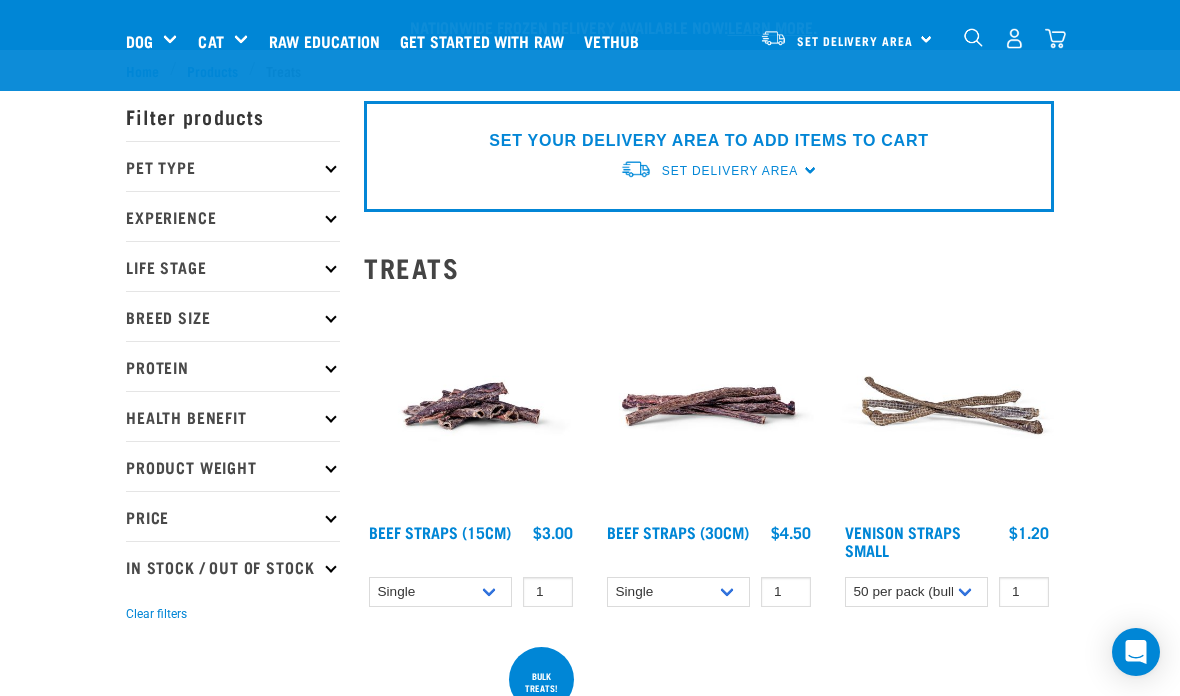 select on "337206" 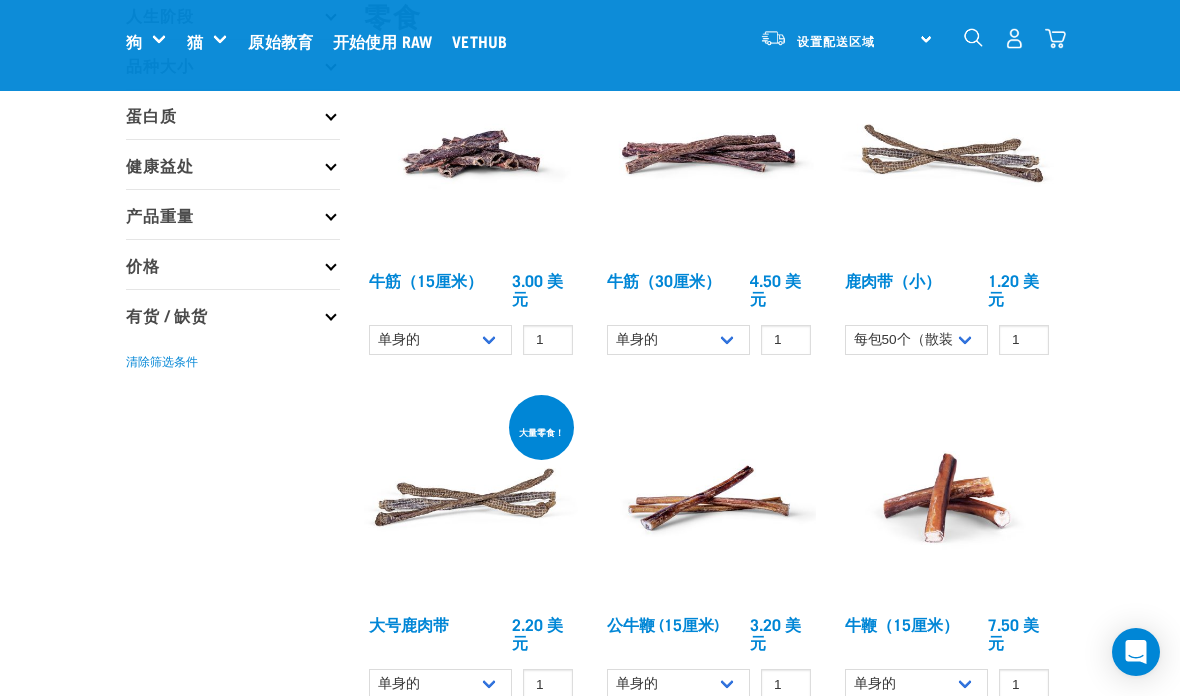 scroll, scrollTop: 252, scrollLeft: 0, axis: vertical 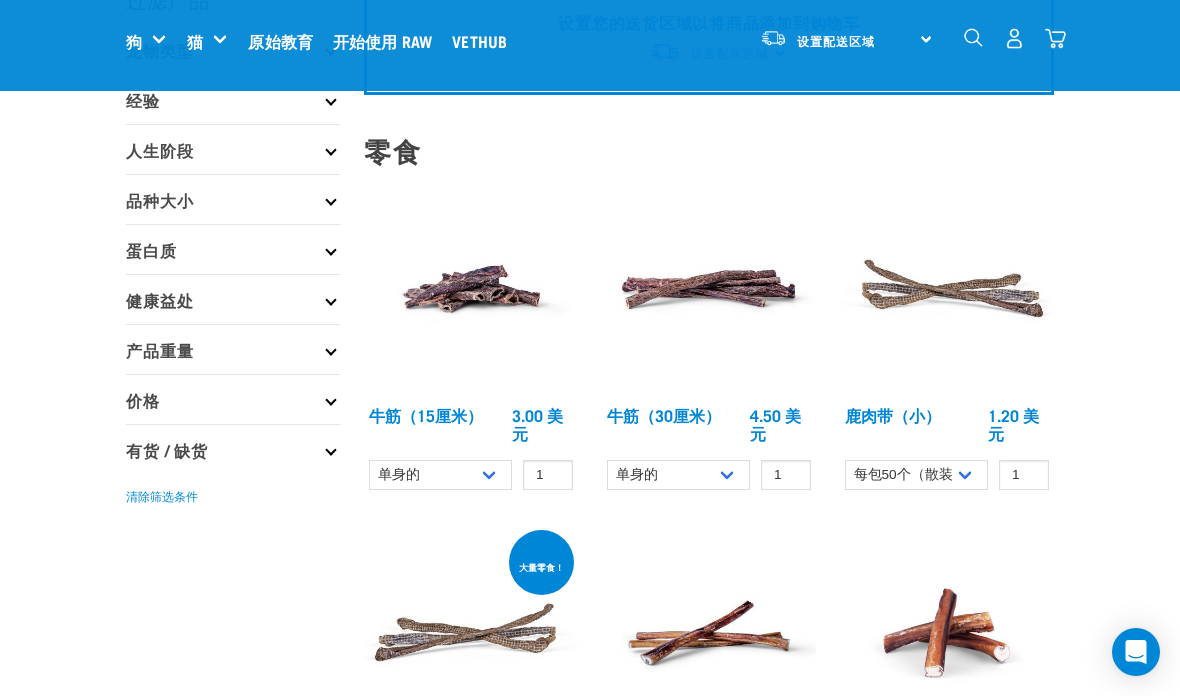 click on "鹿肉带（小）" at bounding box center [893, 414] 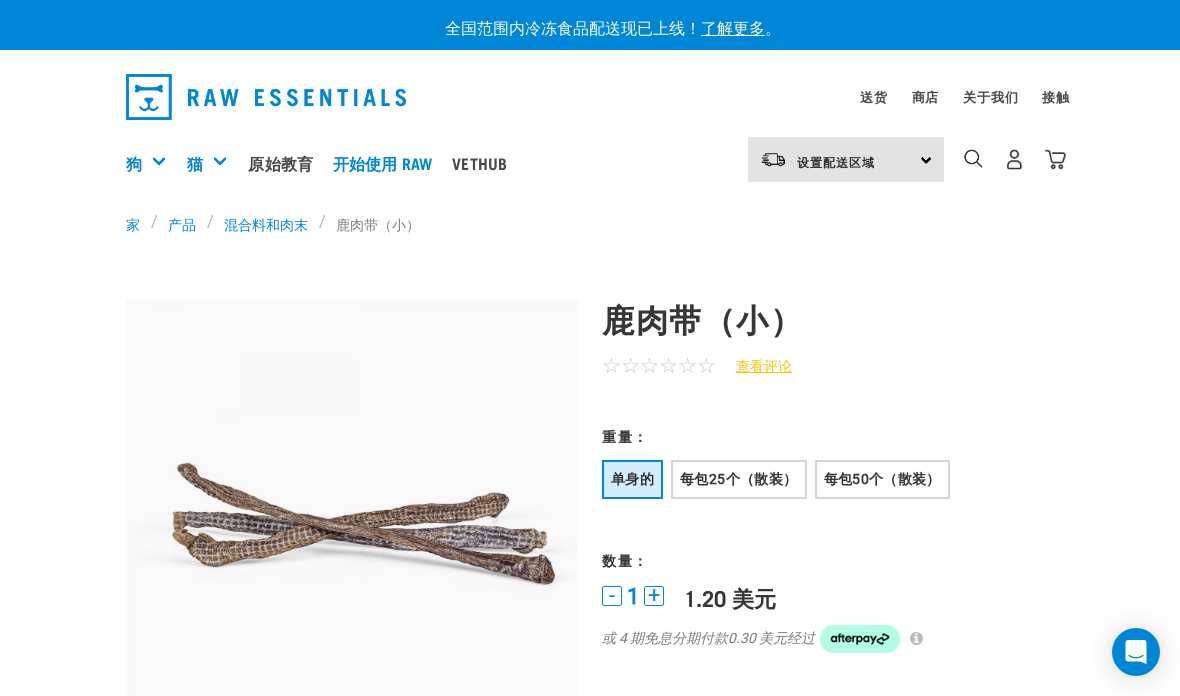 scroll, scrollTop: 0, scrollLeft: 0, axis: both 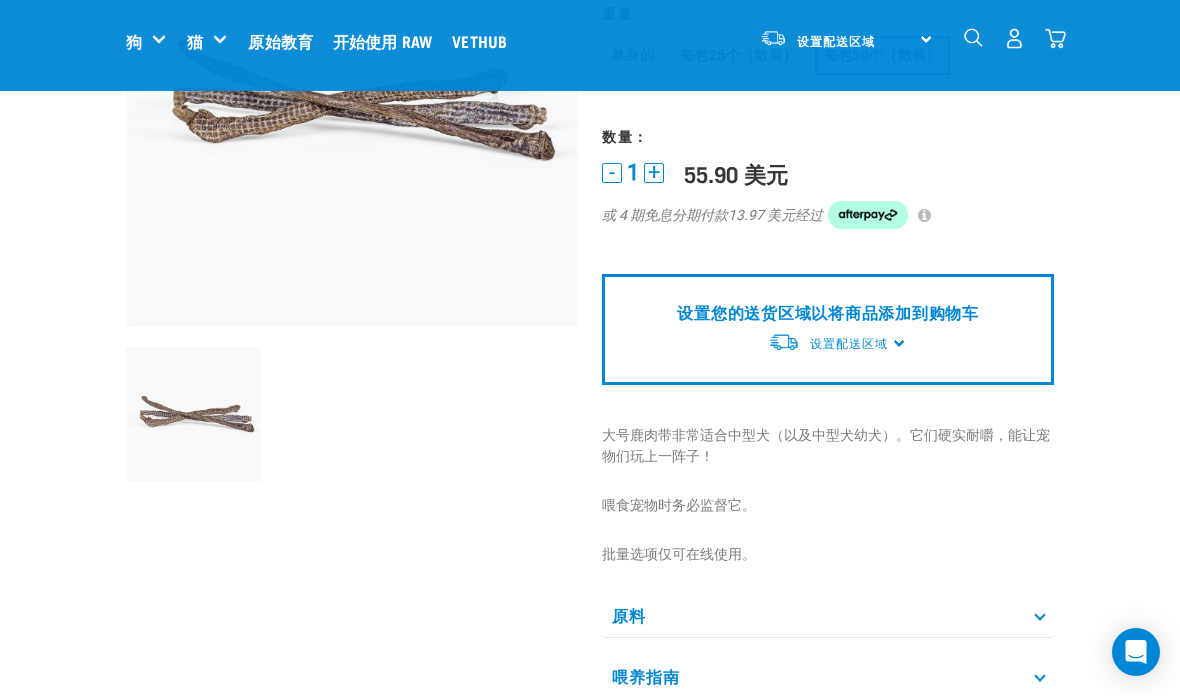 click on "设置您的送货区域以将商品添加到购物车
设置配送区域
北岛
南岛" at bounding box center [828, 329] 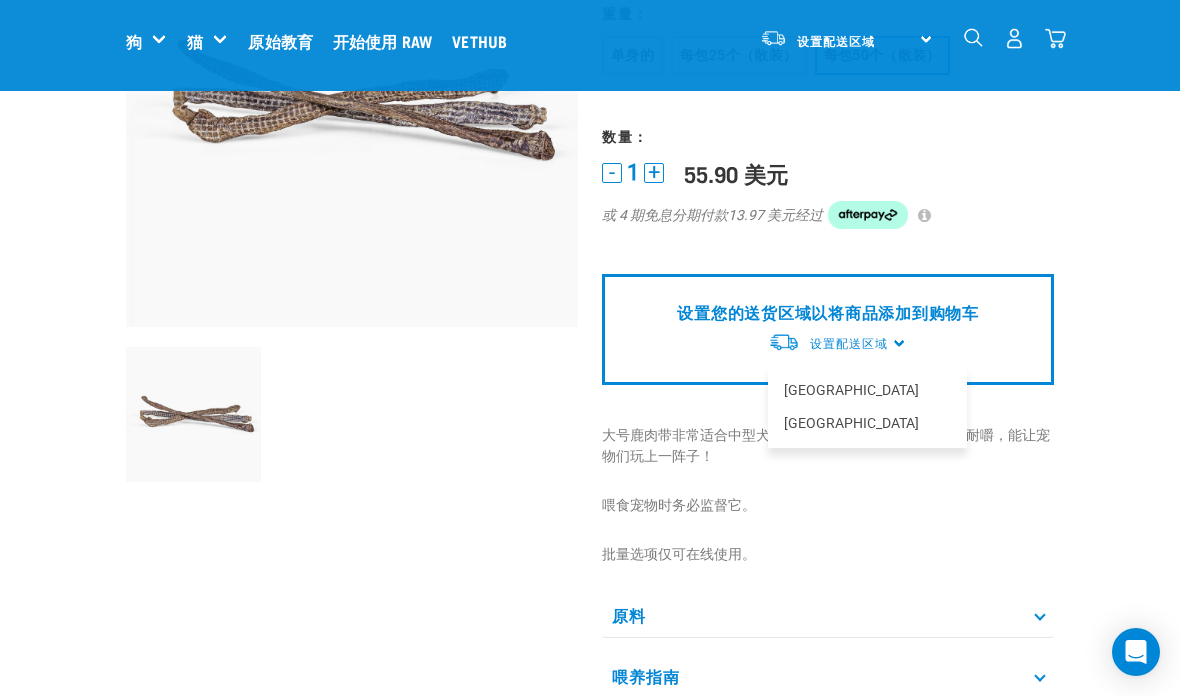 click on "[GEOGRAPHIC_DATA]" at bounding box center [867, 390] 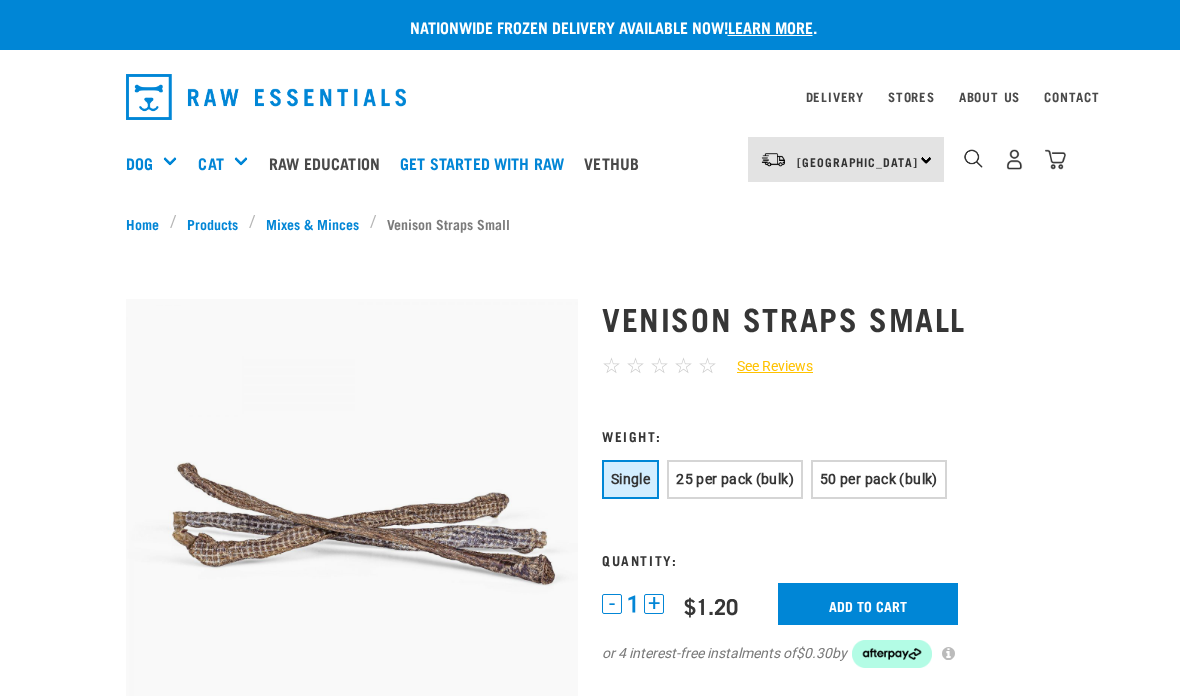 scroll, scrollTop: 0, scrollLeft: 0, axis: both 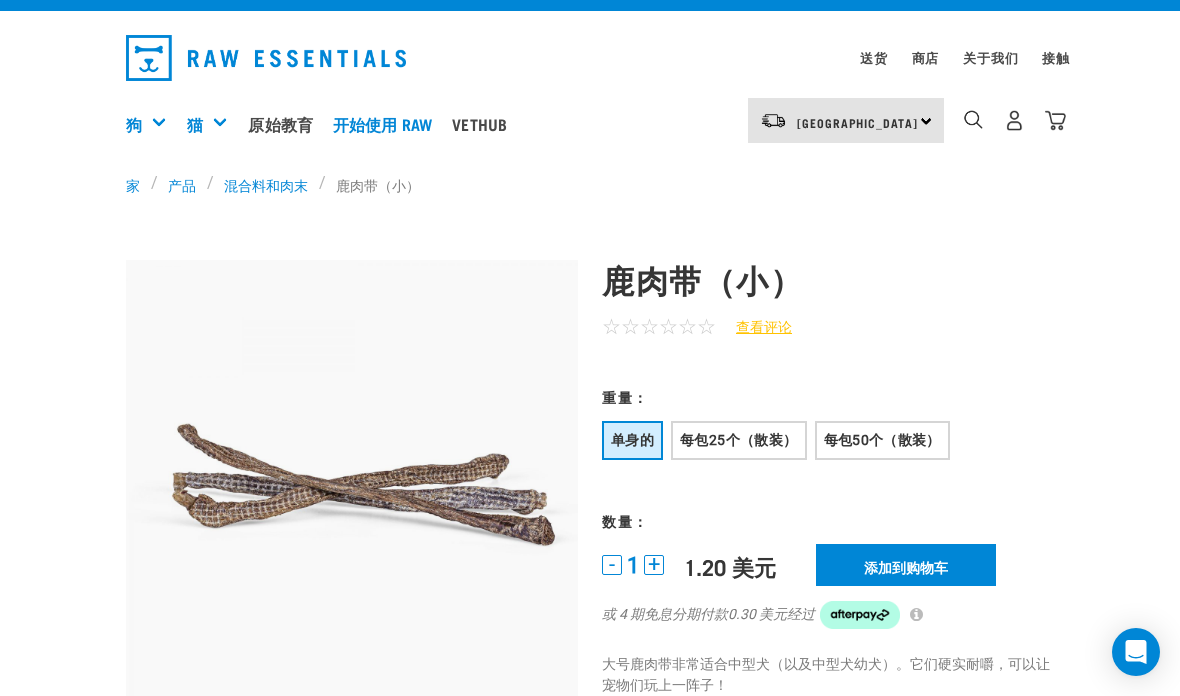 click on "每包50个（散装）" at bounding box center (882, 440) 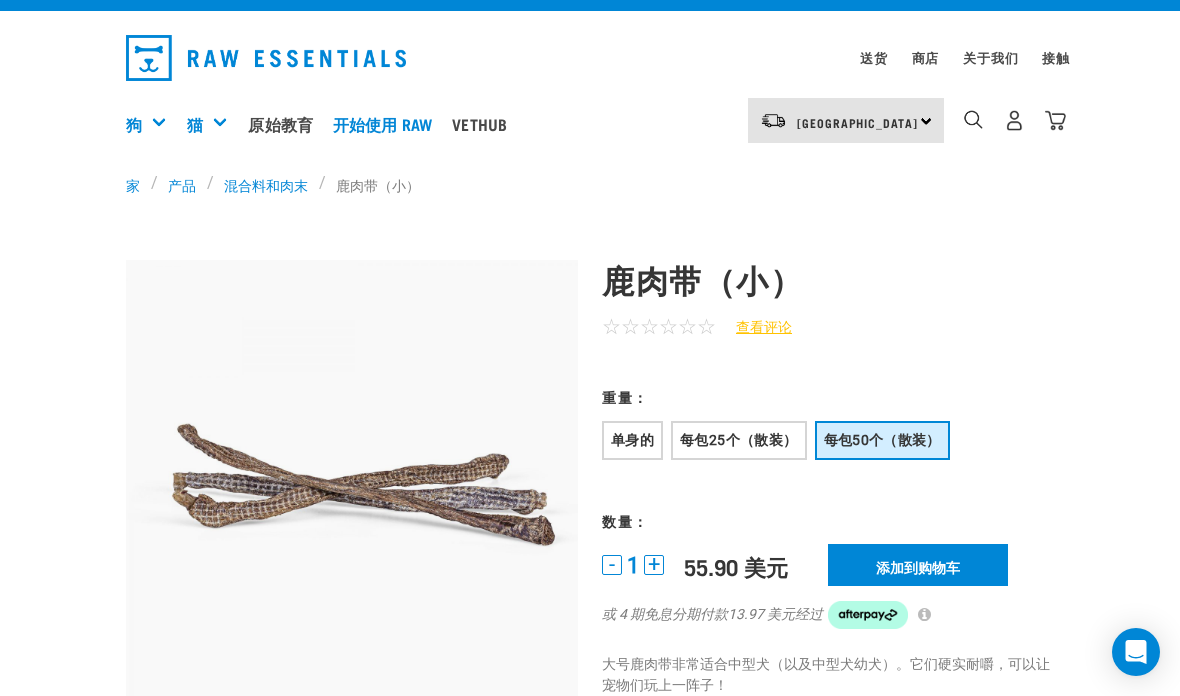 click on "添加到购物车" at bounding box center (918, 565) 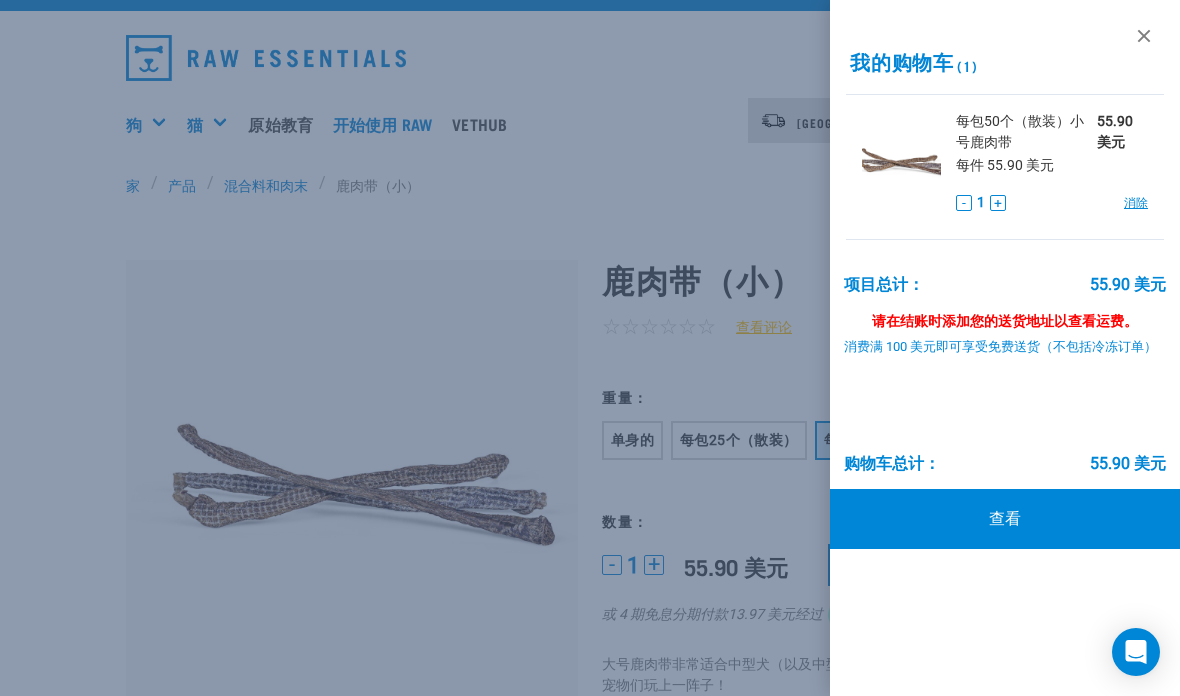 click at bounding box center (1144, 36) 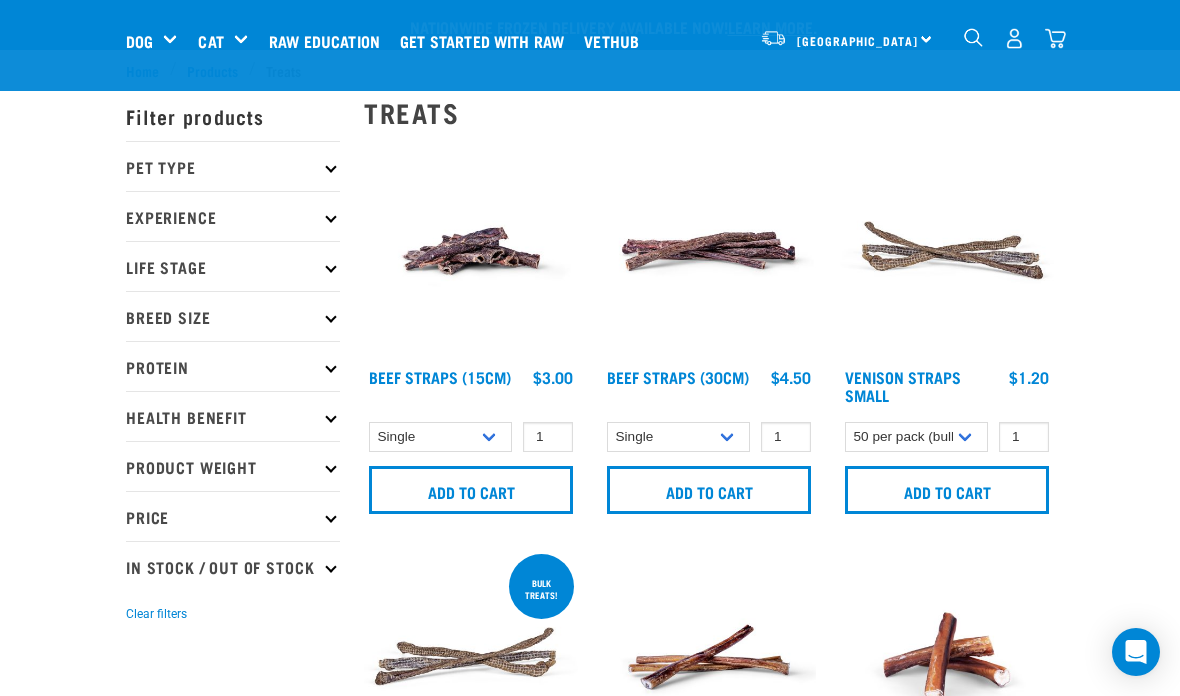 select on "337206" 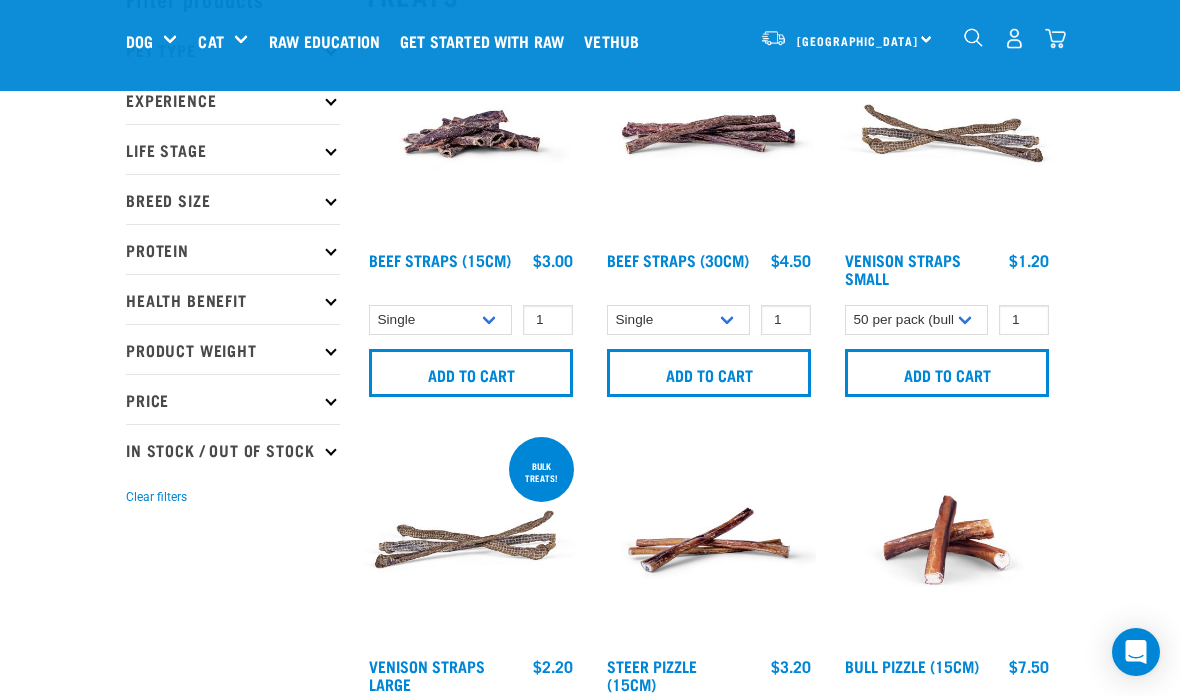 scroll, scrollTop: 0, scrollLeft: 0, axis: both 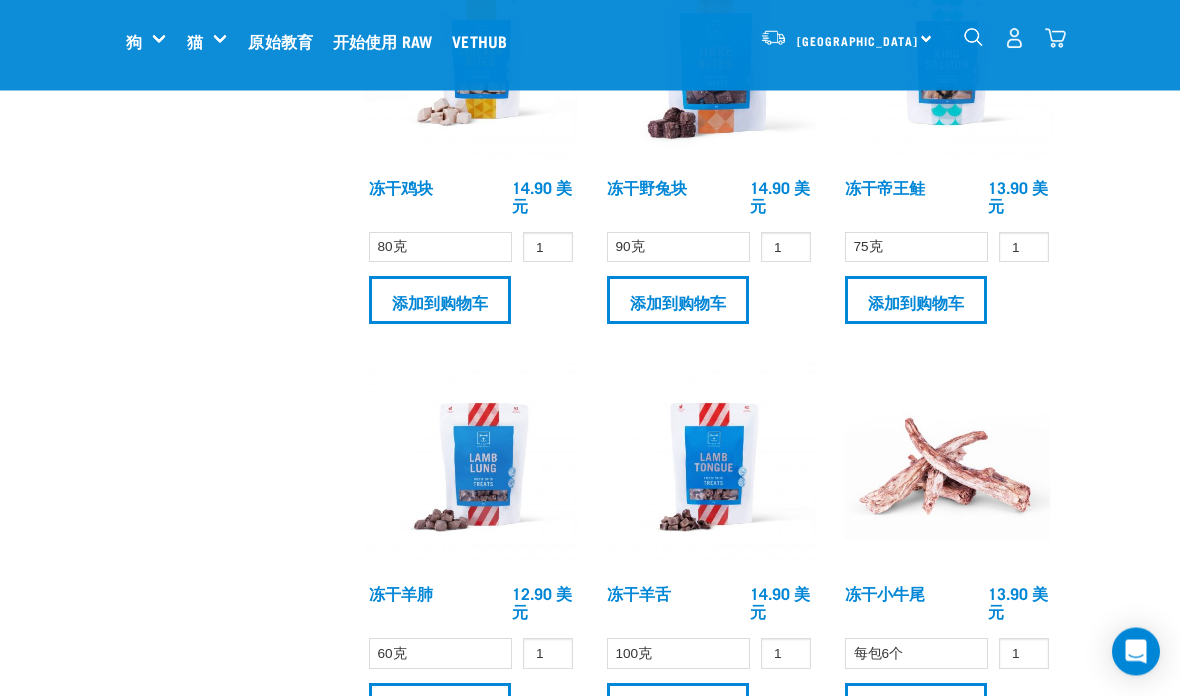 click on "100克" at bounding box center (678, 654) 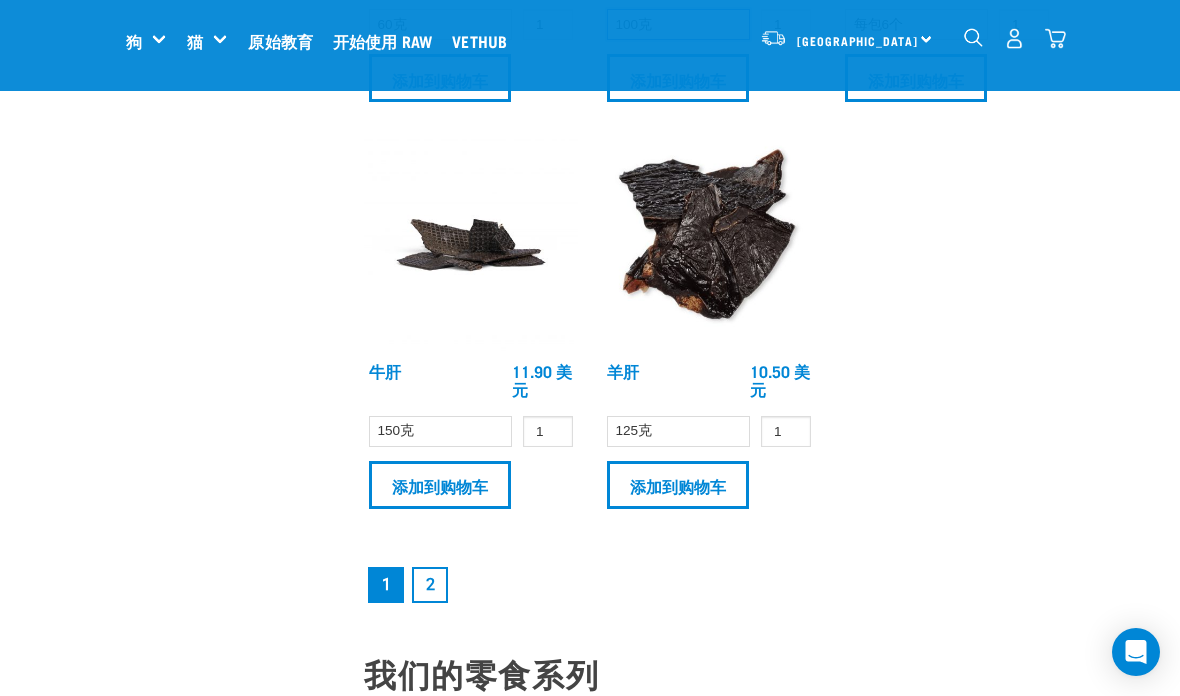 scroll, scrollTop: 4080, scrollLeft: 0, axis: vertical 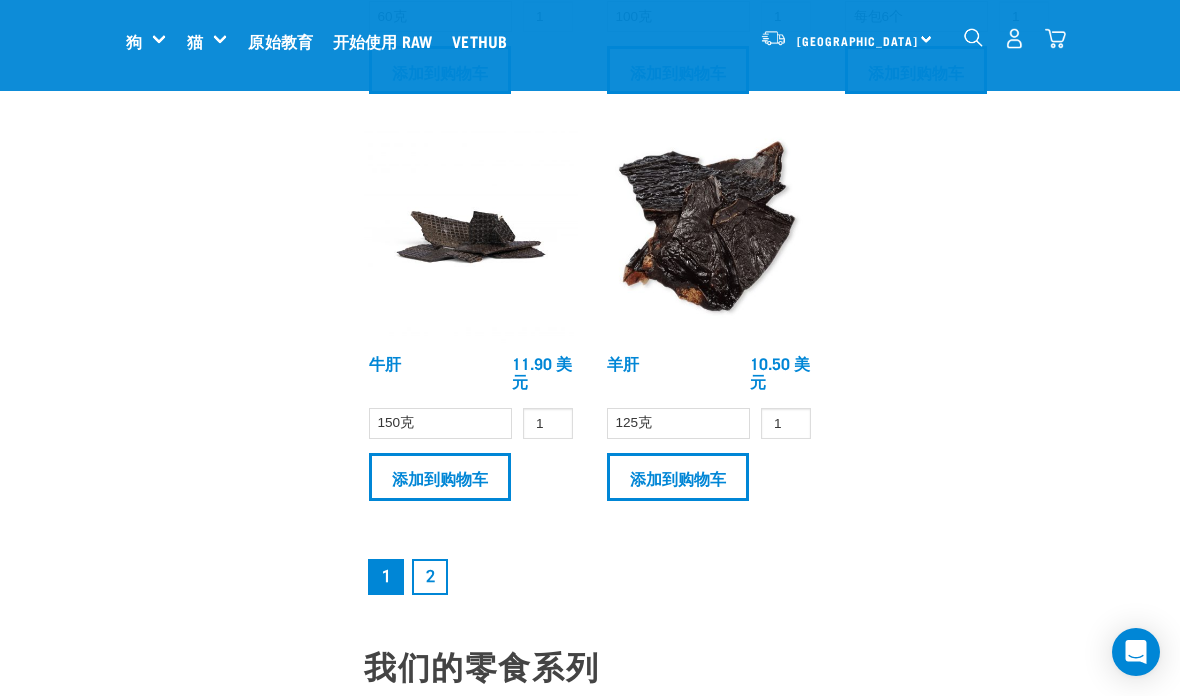 click on "2" at bounding box center (430, 576) 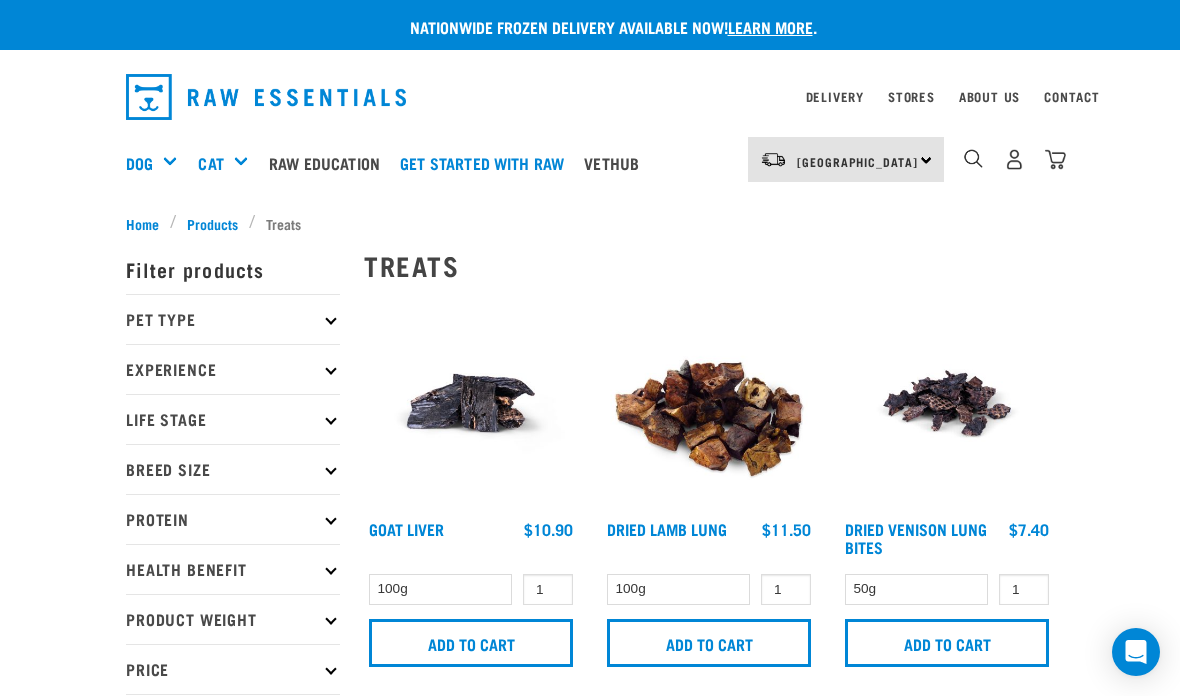 scroll, scrollTop: 0, scrollLeft: 0, axis: both 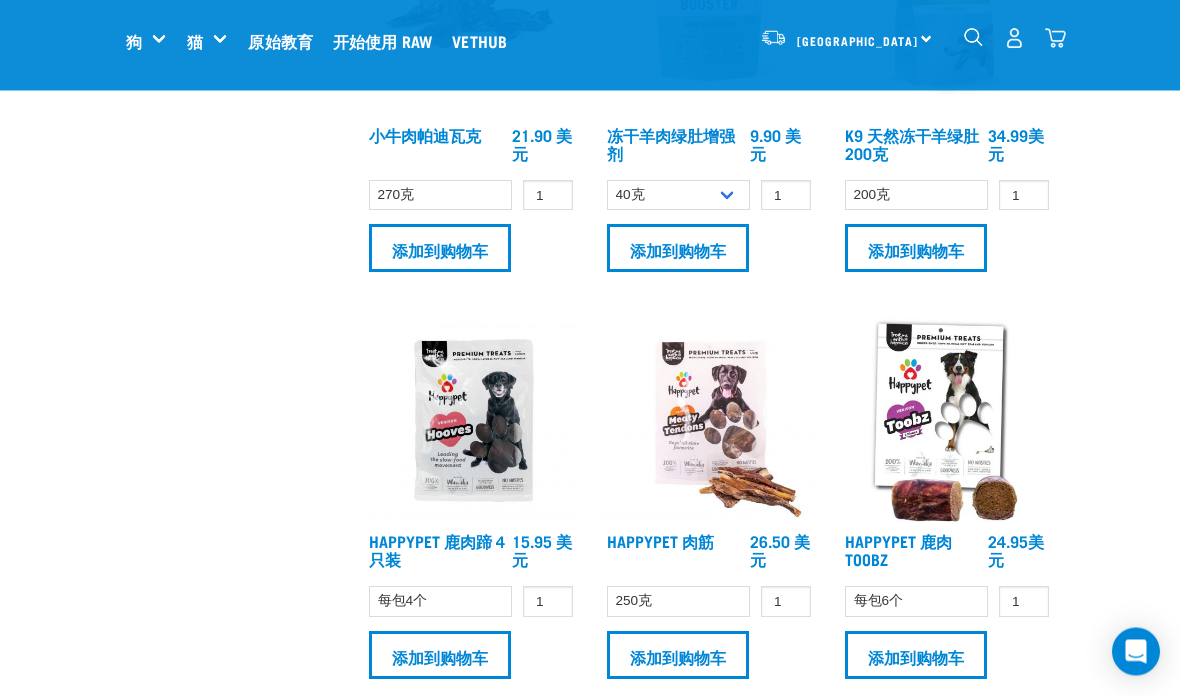 click on "Happypet 鹿肉 Toobz" at bounding box center [898, 550] 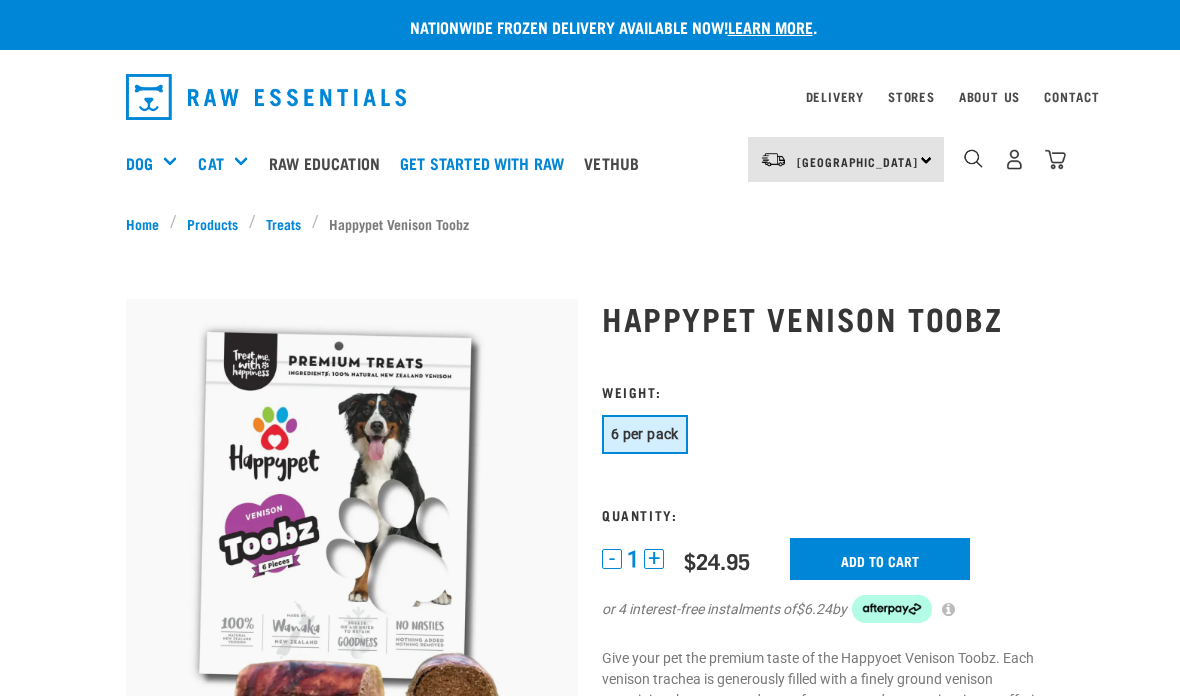 scroll, scrollTop: 0, scrollLeft: 0, axis: both 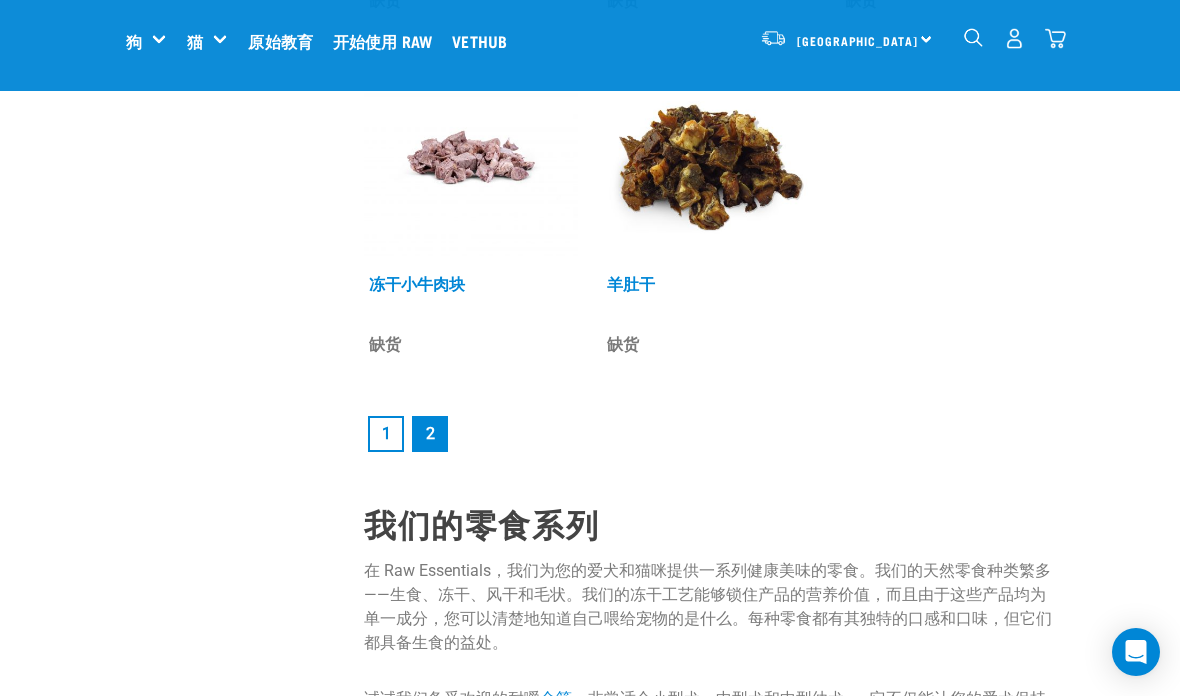 click on "1" at bounding box center [386, 433] 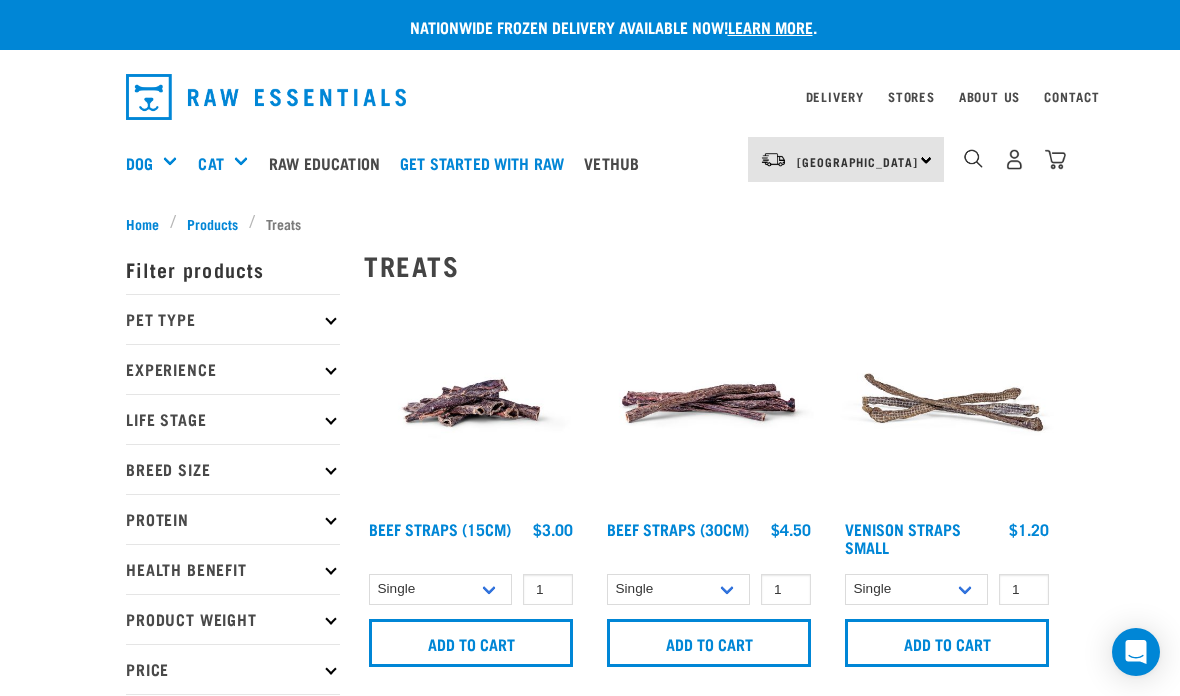 scroll, scrollTop: 0, scrollLeft: 0, axis: both 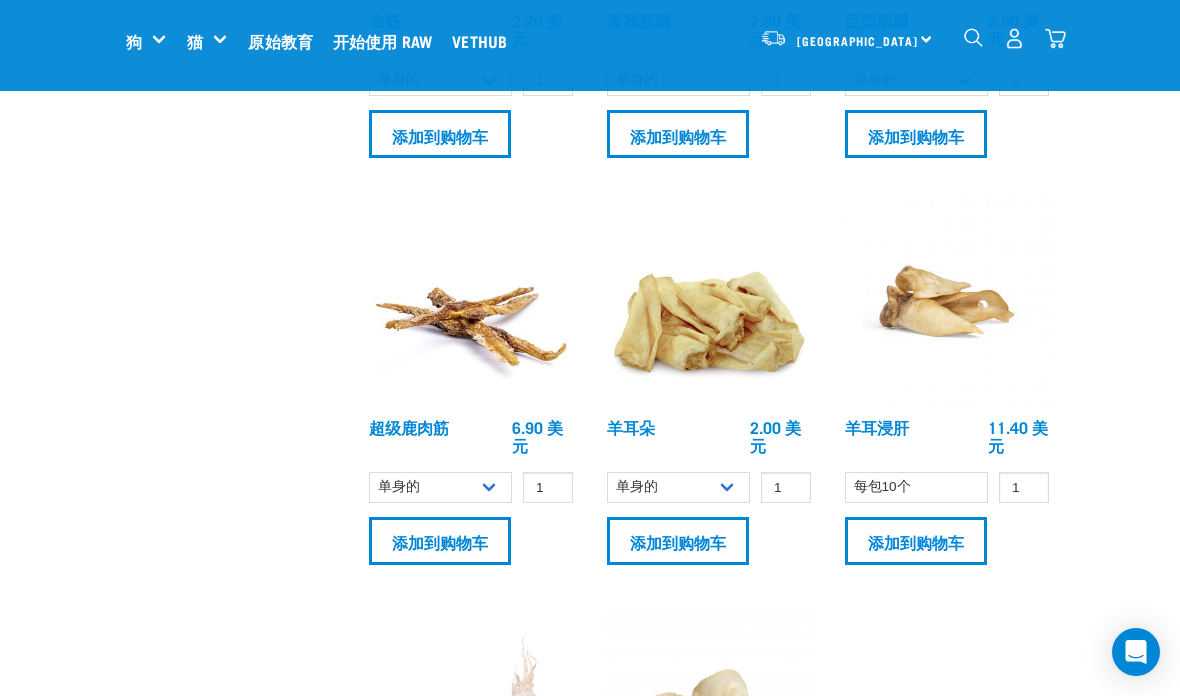 click on "全国范围内冷冻食品配送现已上线！ 了解更多 。
送货
商店
关于我们
接触
狗" at bounding box center (590, 1042) 